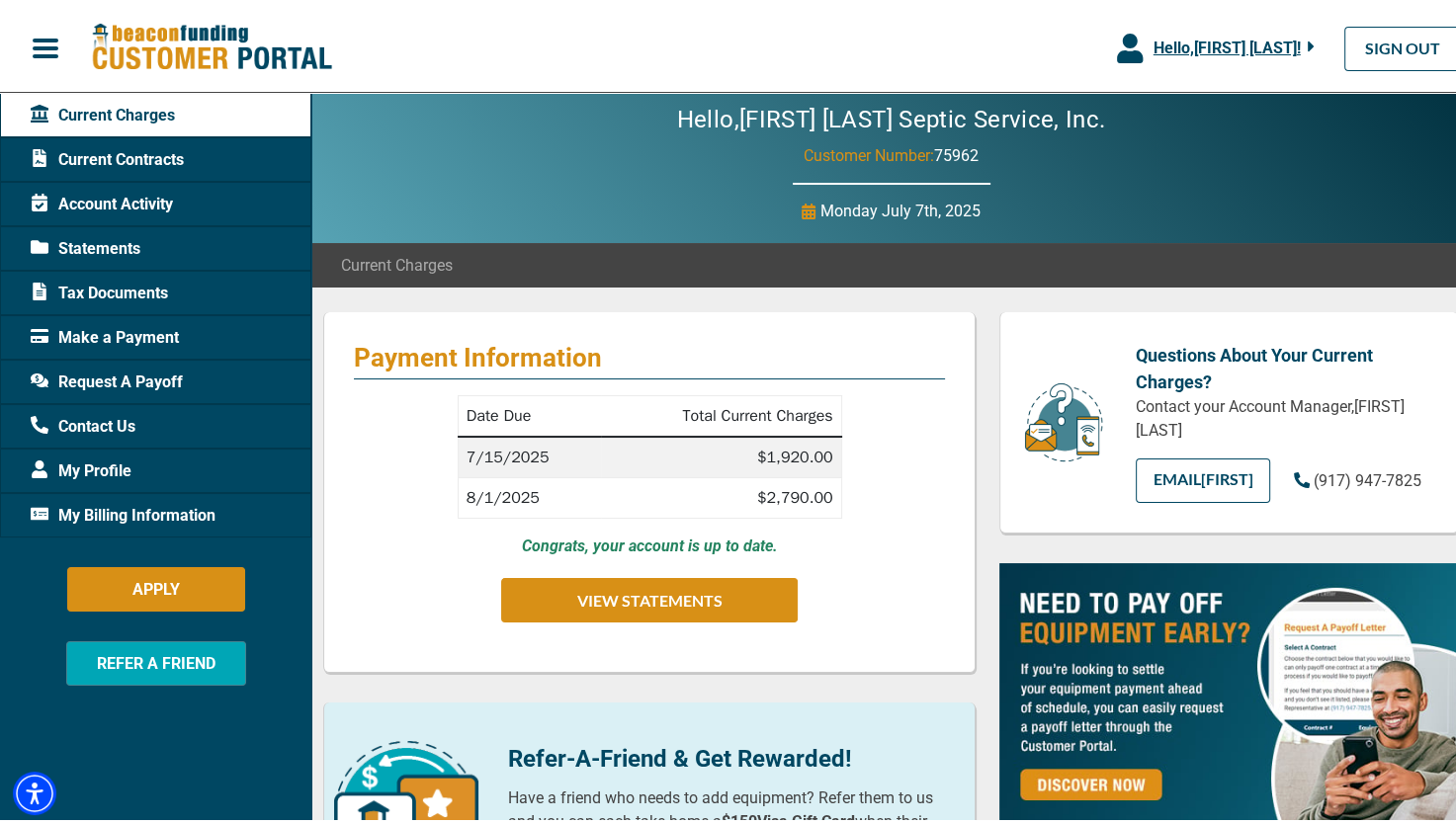 scroll, scrollTop: 0, scrollLeft: 0, axis: both 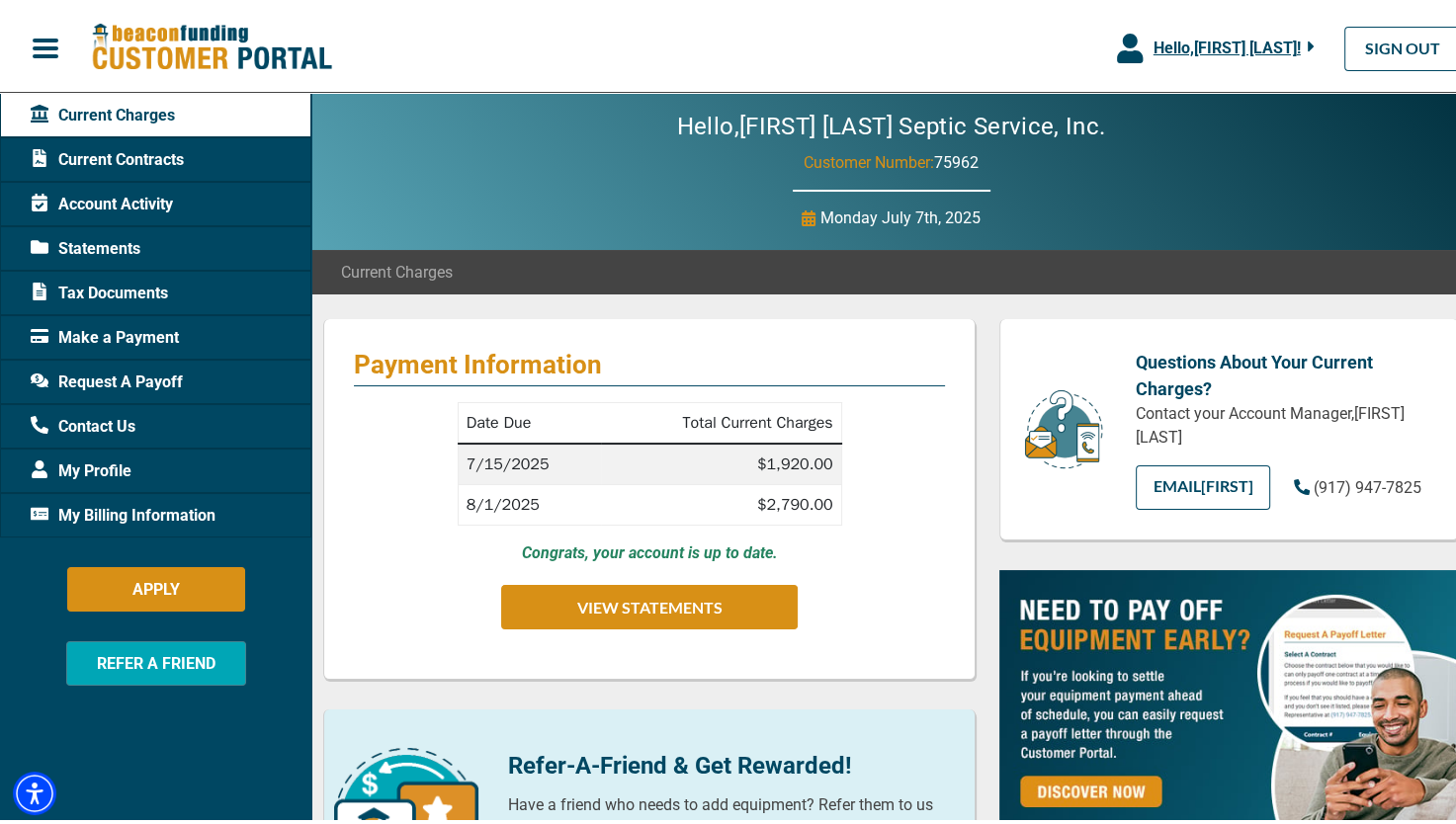 click on "Current Contracts" at bounding box center [107, 156] 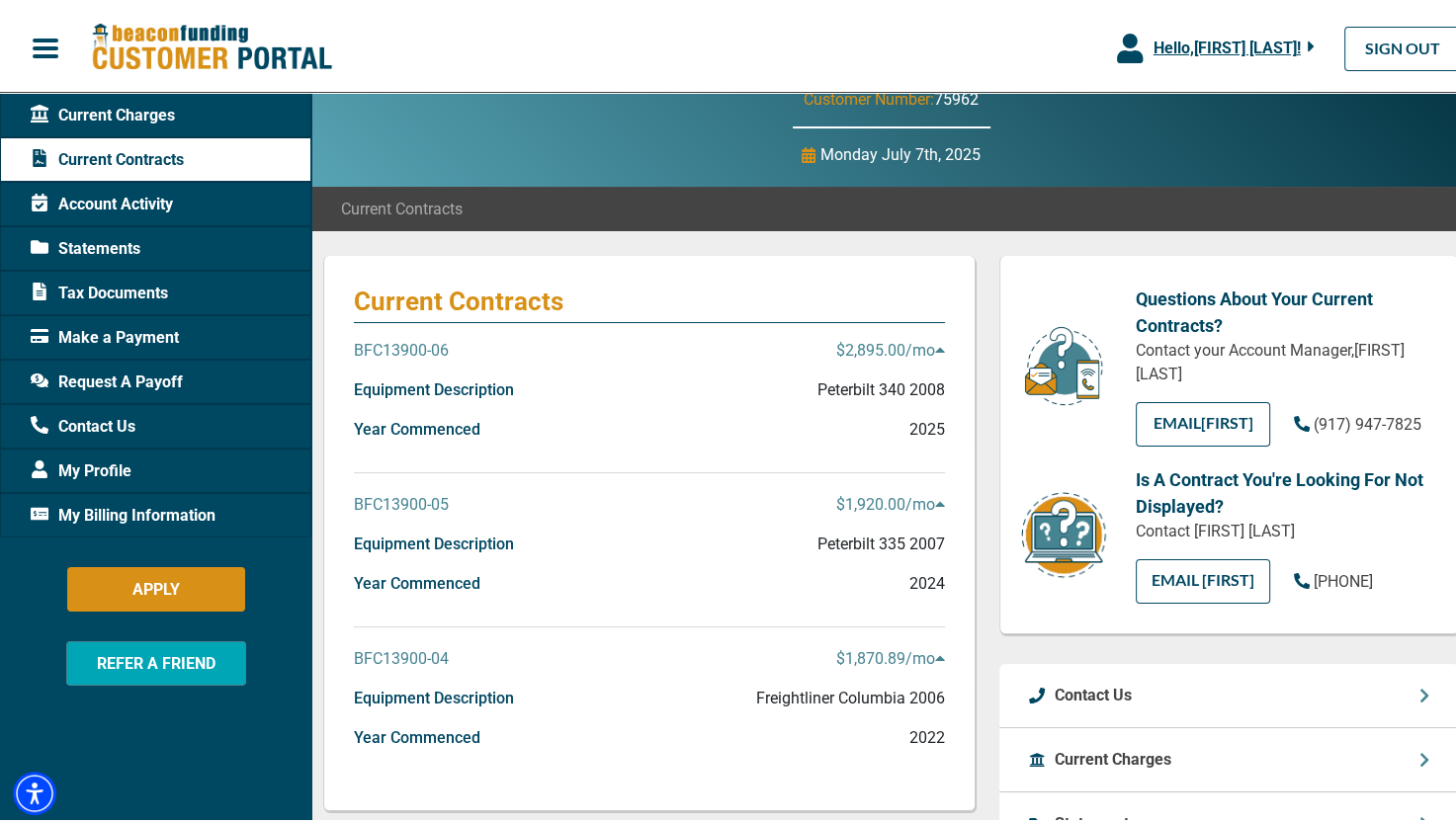 scroll, scrollTop: 99, scrollLeft: 0, axis: vertical 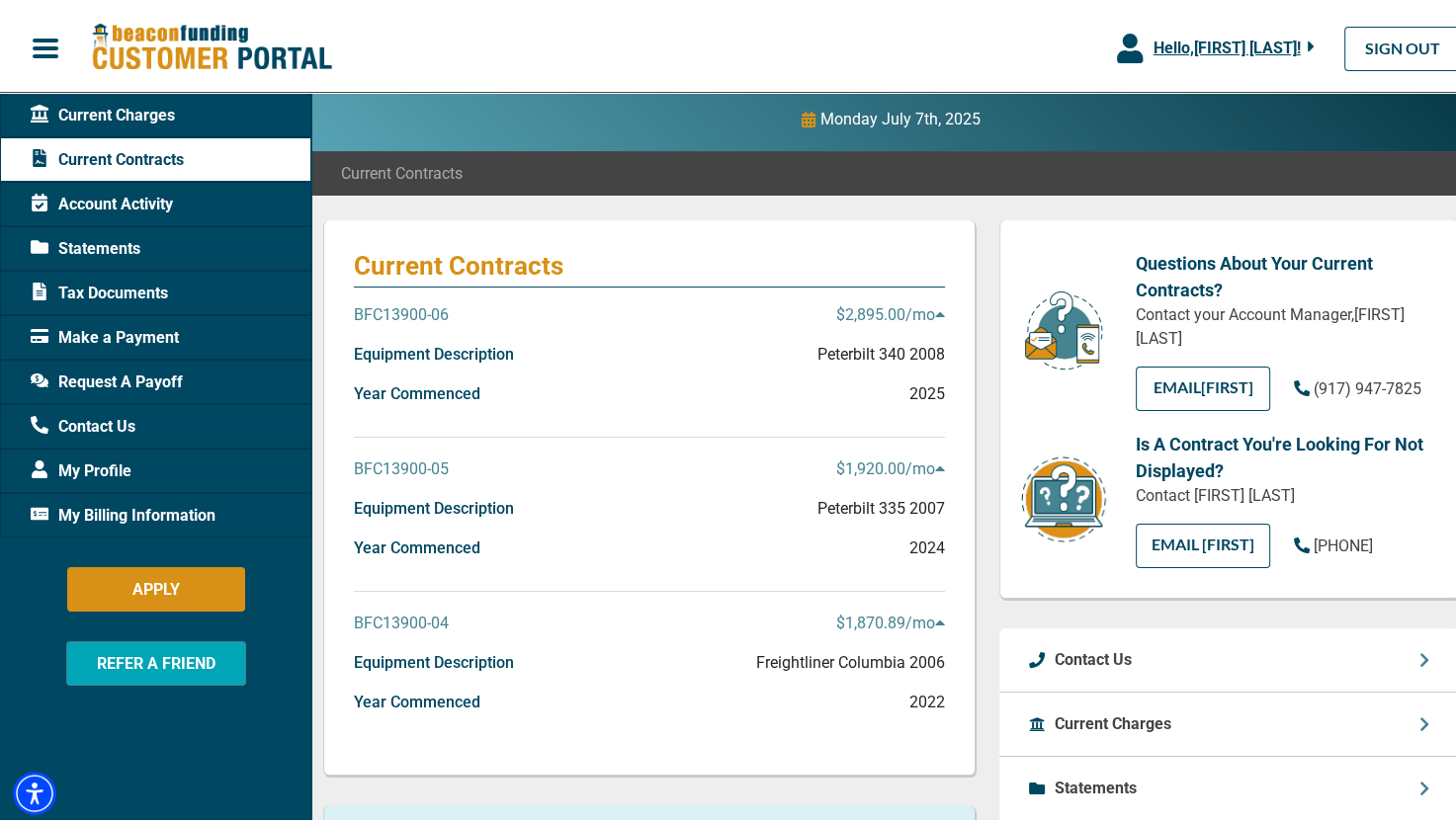click on "BFC13900-04
$1,870.89 /mo" at bounding box center [649, 319] 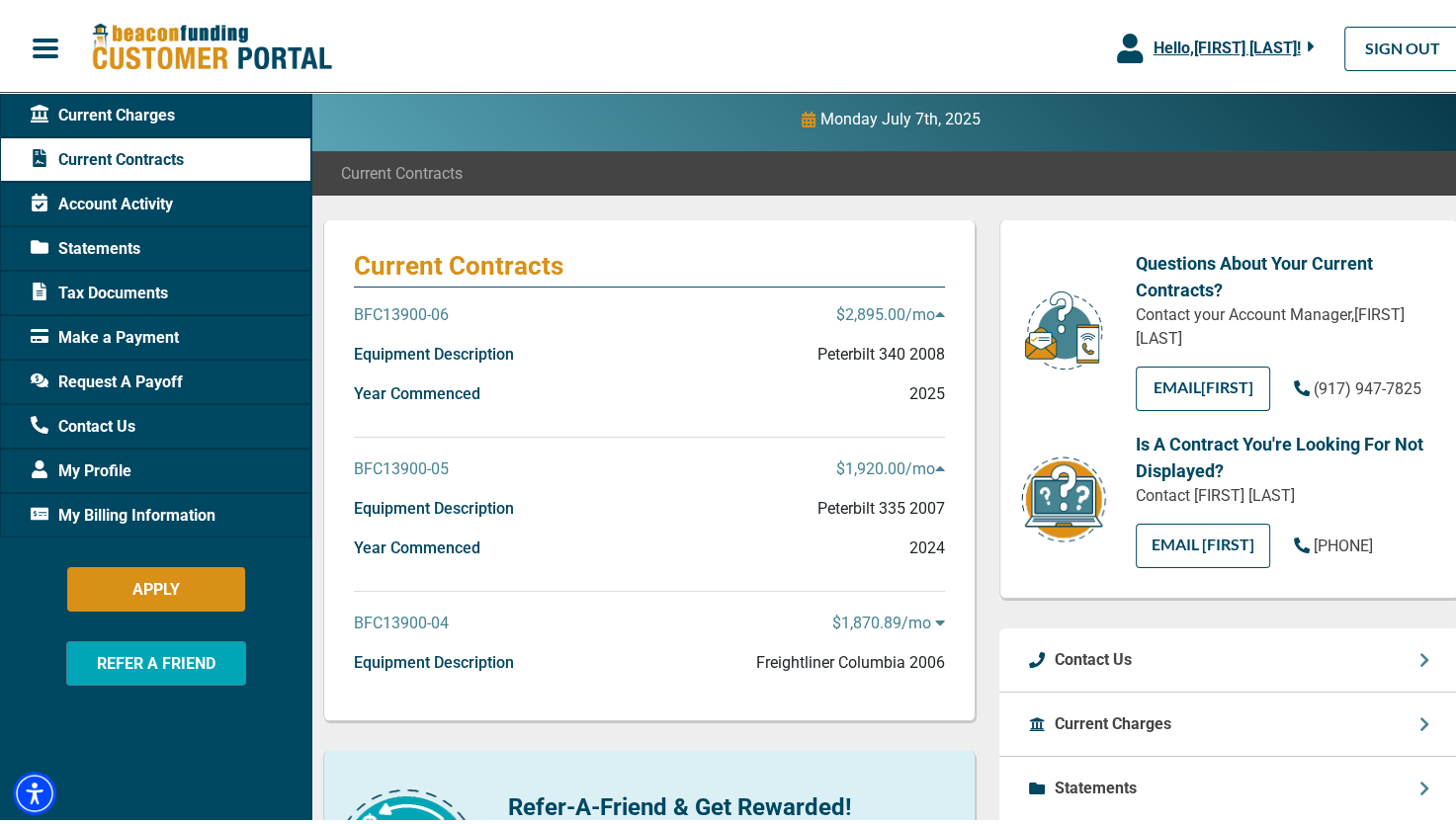click on "BFC13900-04
$1,870.89 /mo" at bounding box center (649, 627) 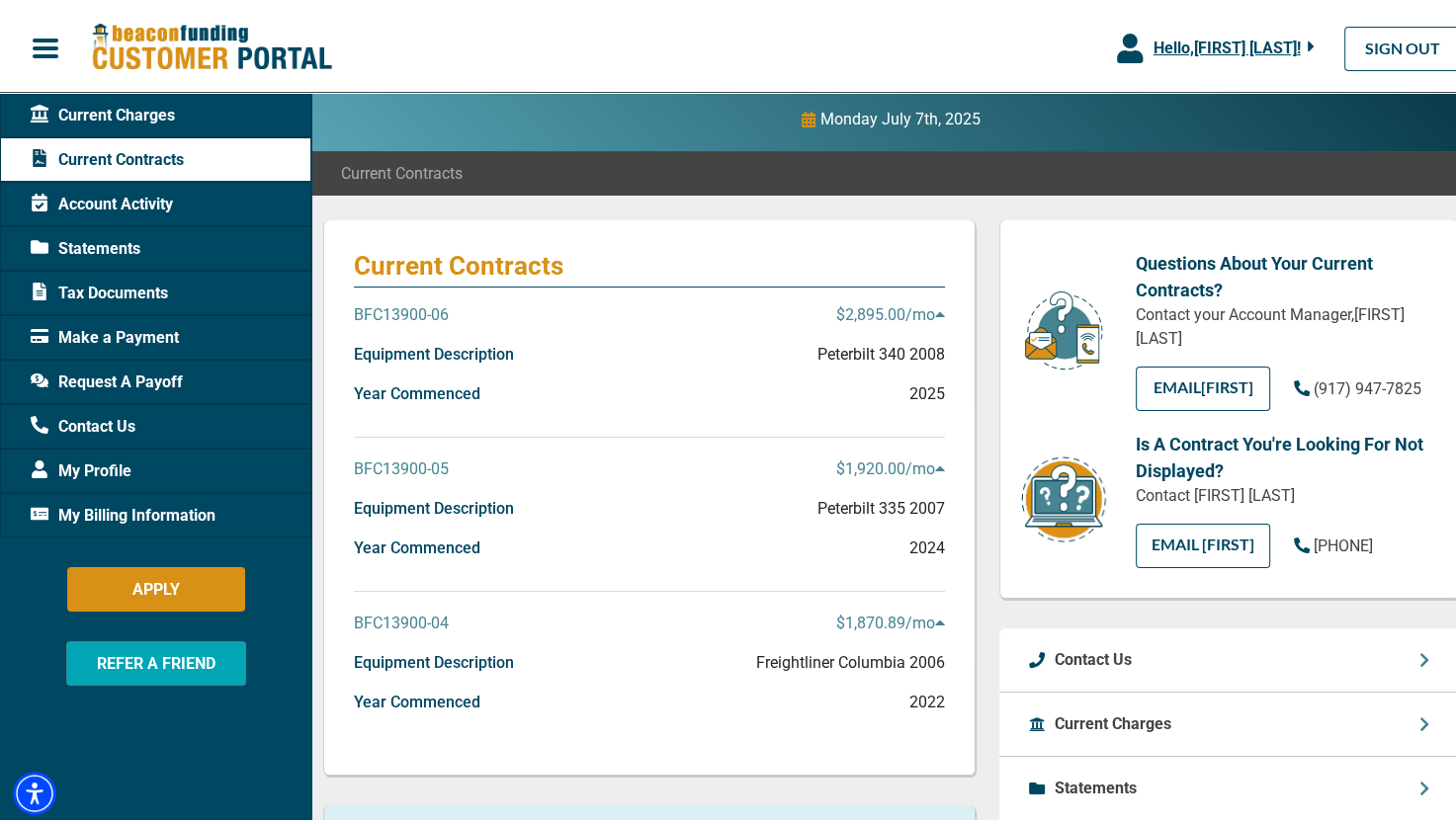 scroll, scrollTop: 0, scrollLeft: 0, axis: both 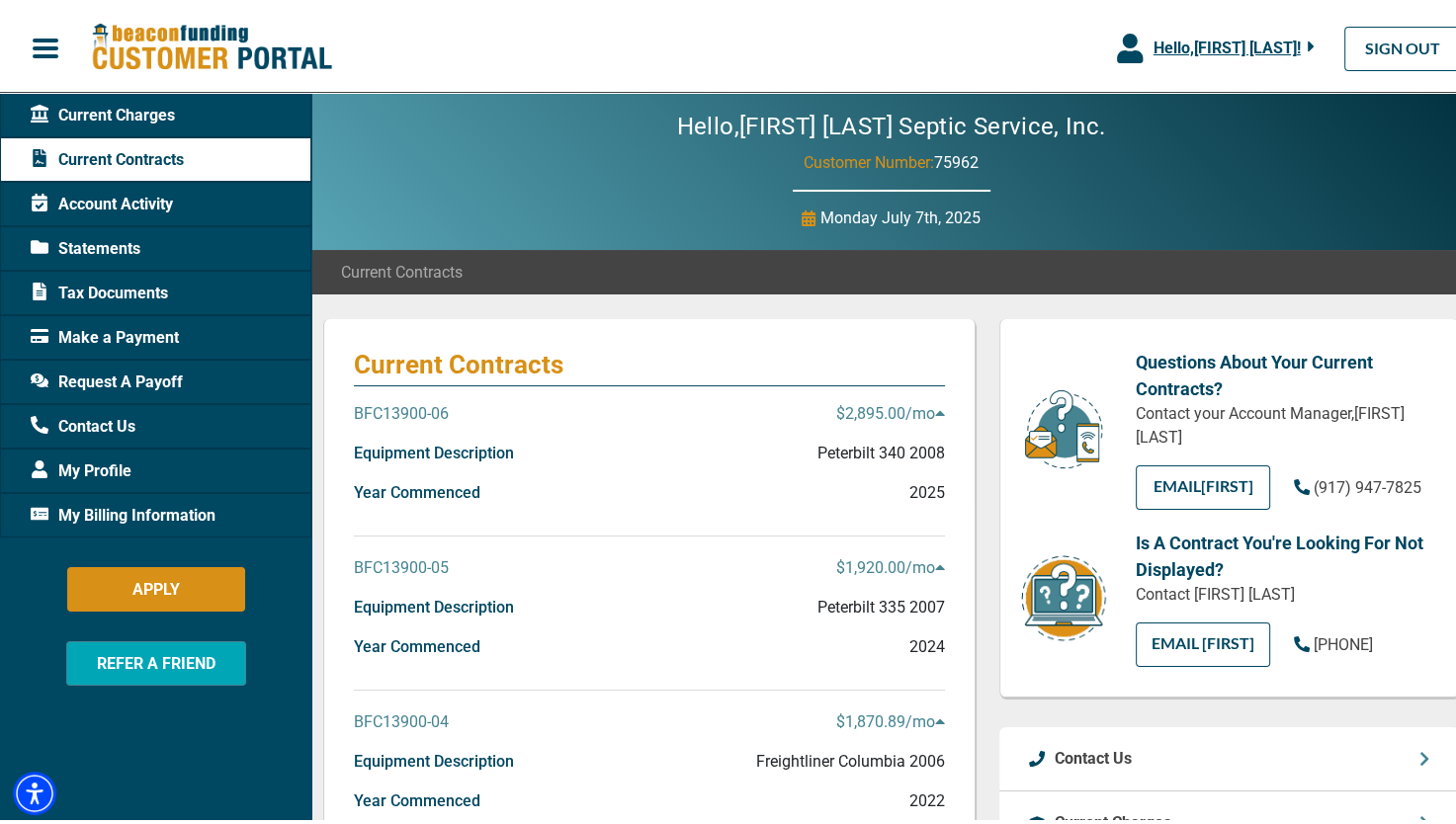 click on "Account Activity" at bounding box center [102, 201] 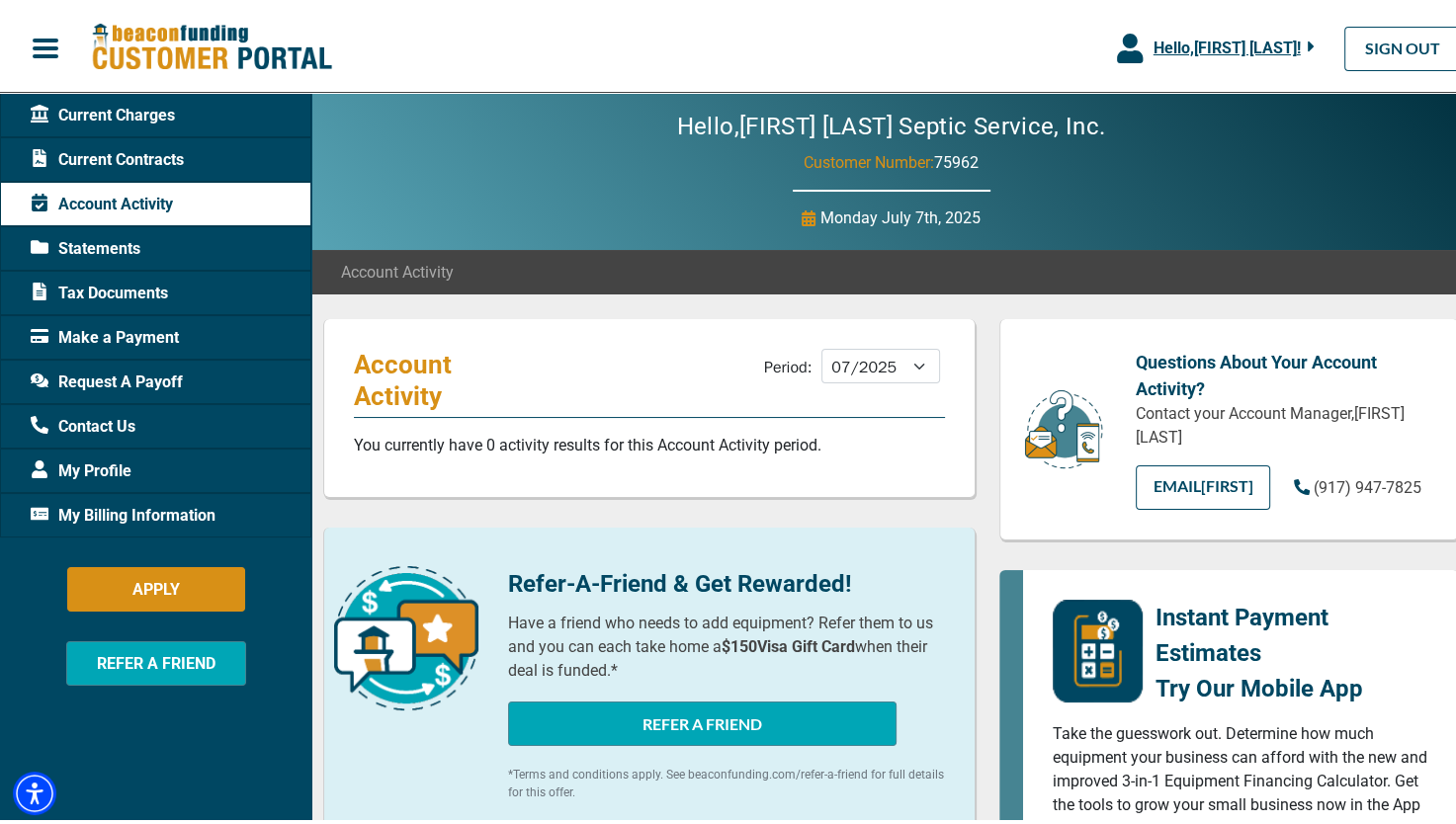 click on "Current Contracts" at bounding box center [155, 155] 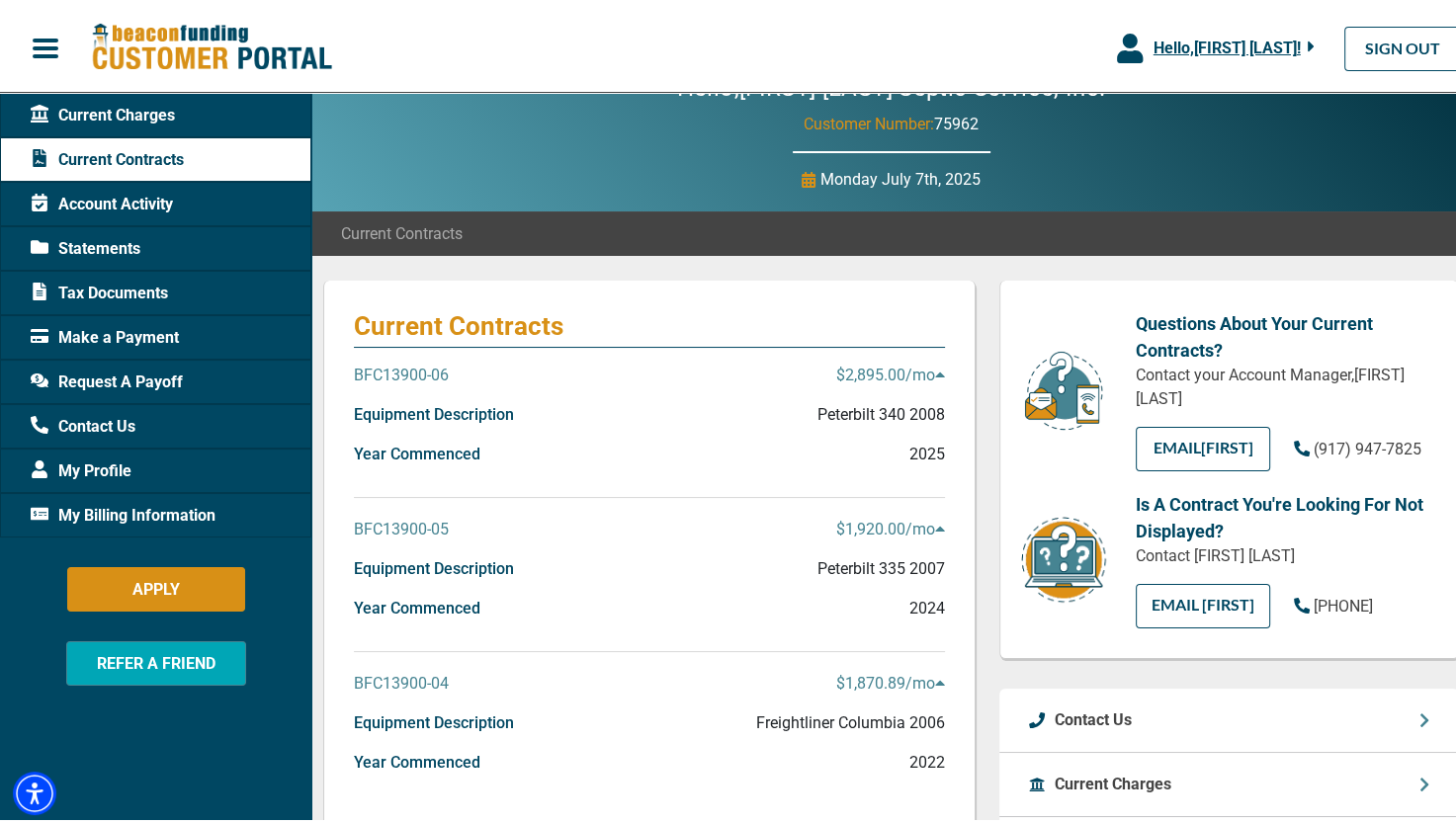 scroll, scrollTop: 99, scrollLeft: 0, axis: vertical 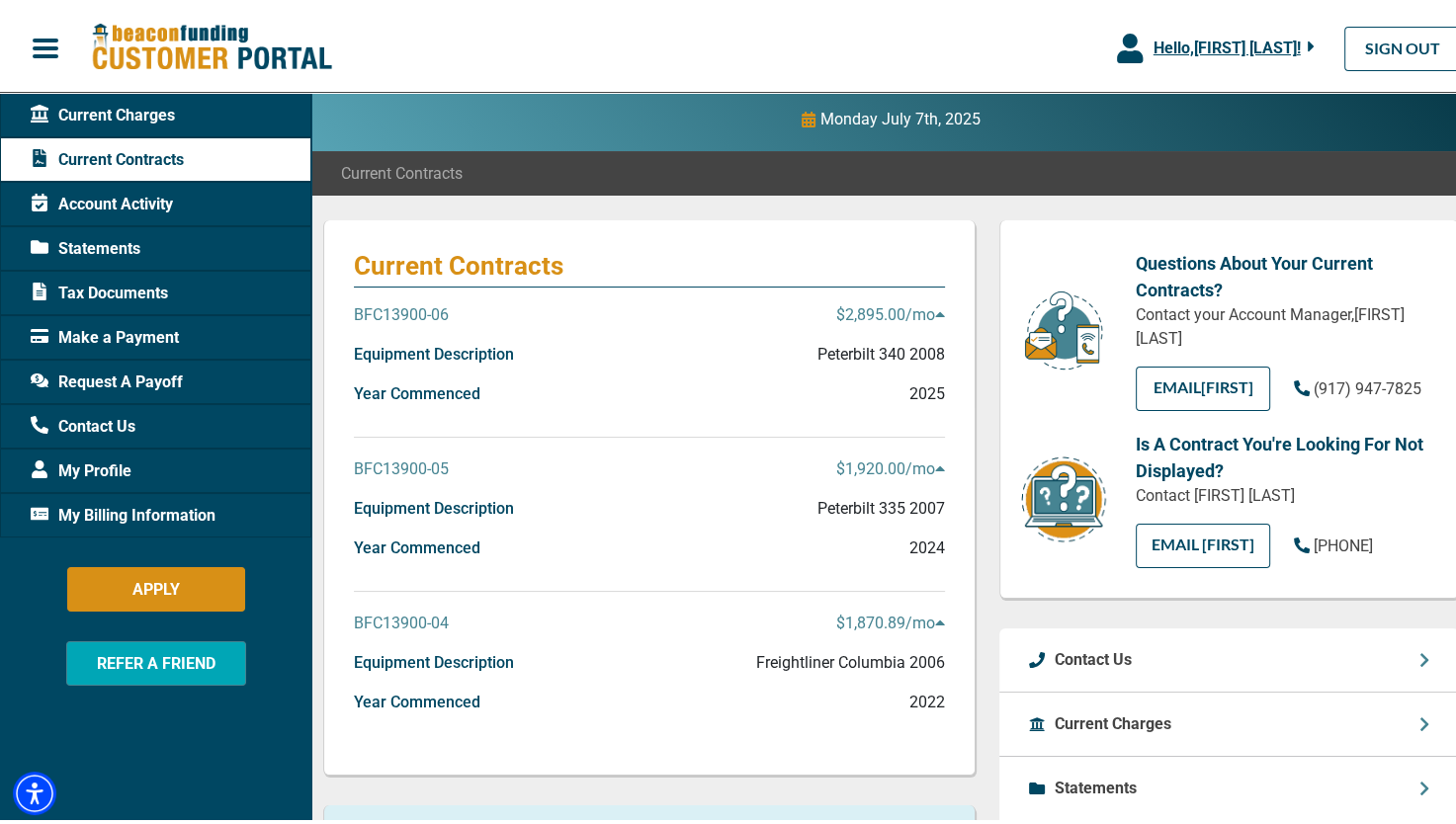click on "Make a Payment" at bounding box center (105, 334) 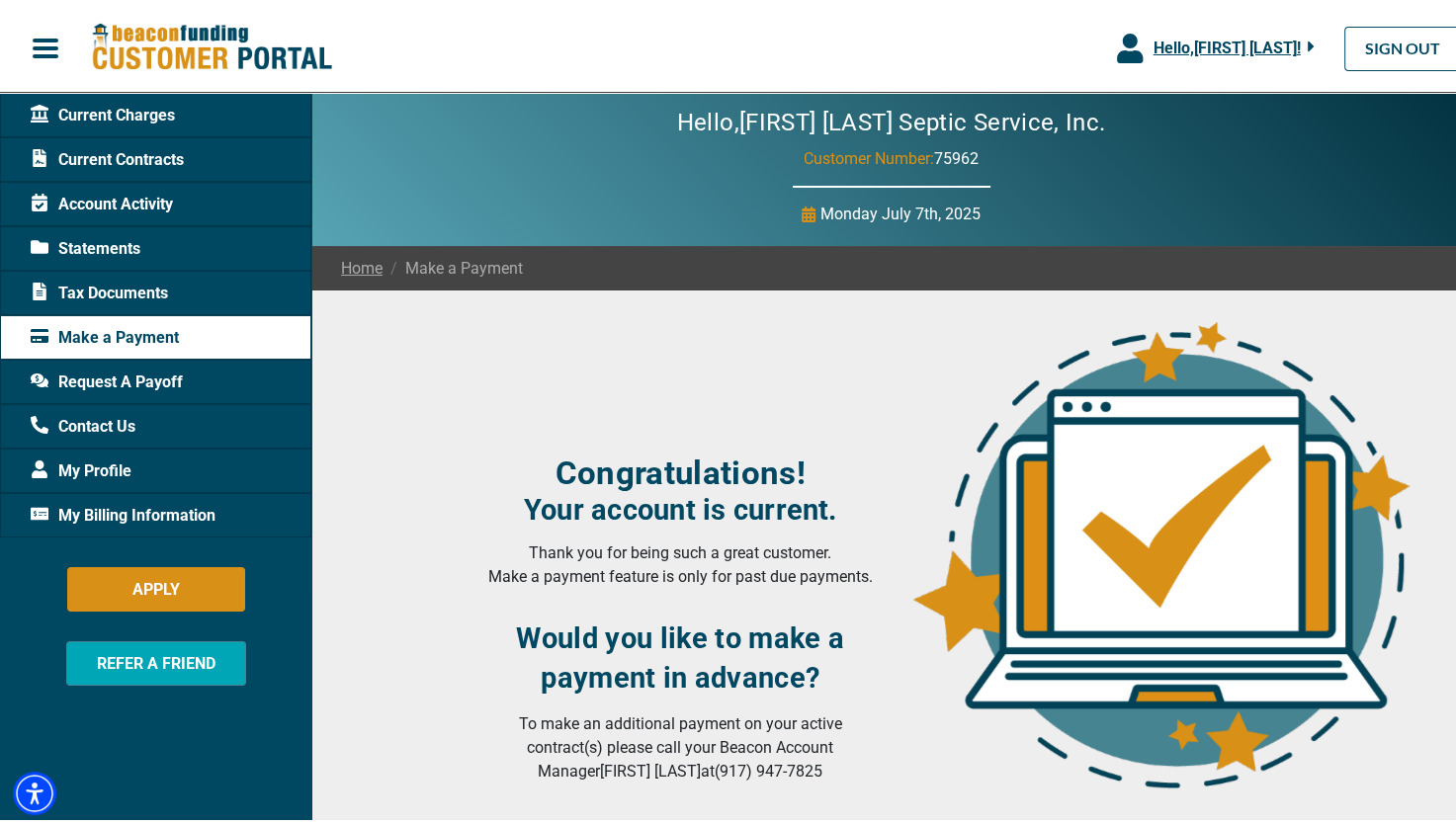 scroll, scrollTop: 0, scrollLeft: 0, axis: both 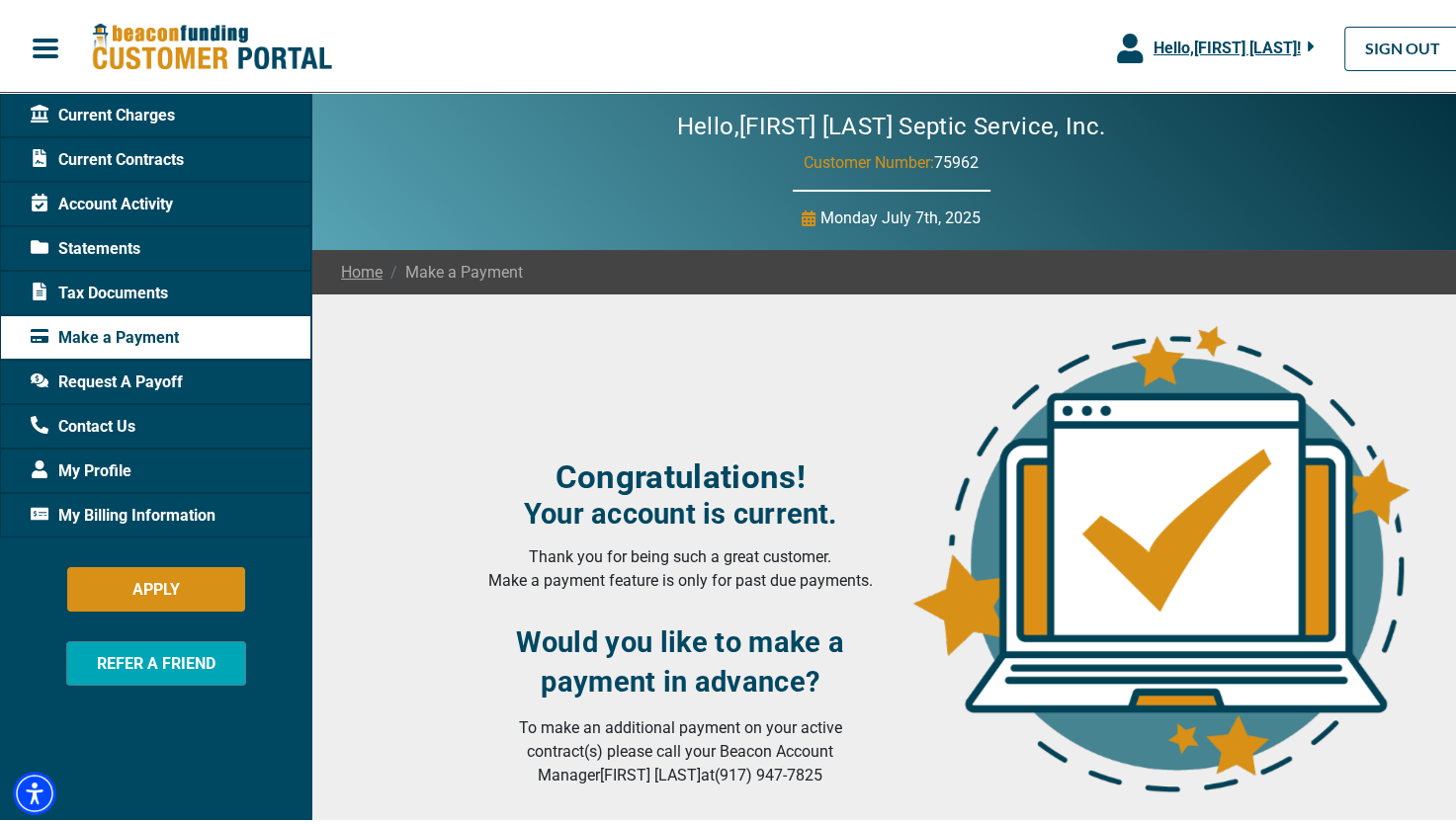 click on "Statements" at bounding box center [85, 245] 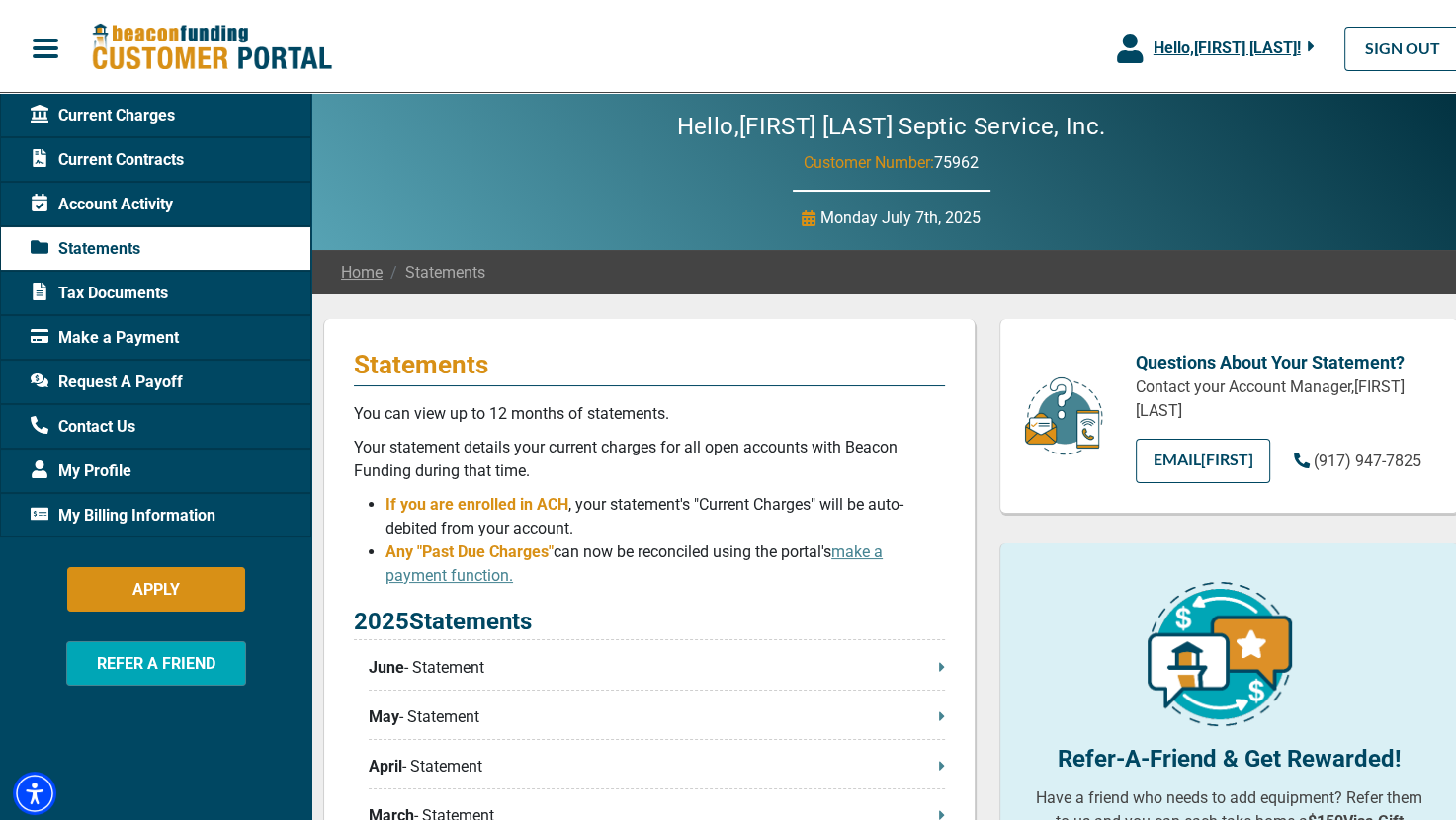 click on "Account Activity" at bounding box center [102, 201] 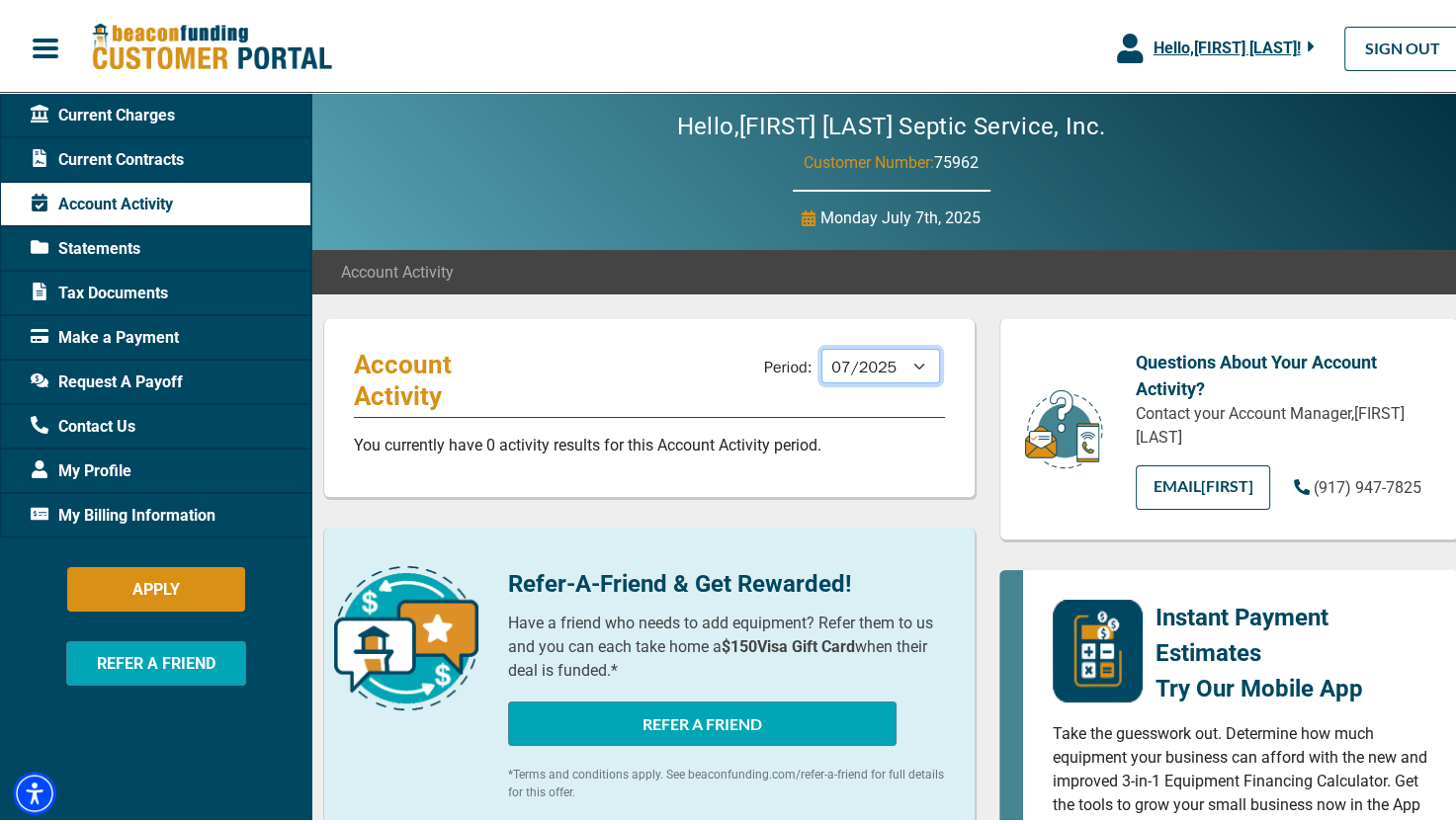 click on "08/2025
07/2025 06/2025 05/2025 04/2025 03/2025 02/2025 01/2025 12/2024 11/2024 10/2024 09/2024 08/2024" at bounding box center [881, 362] 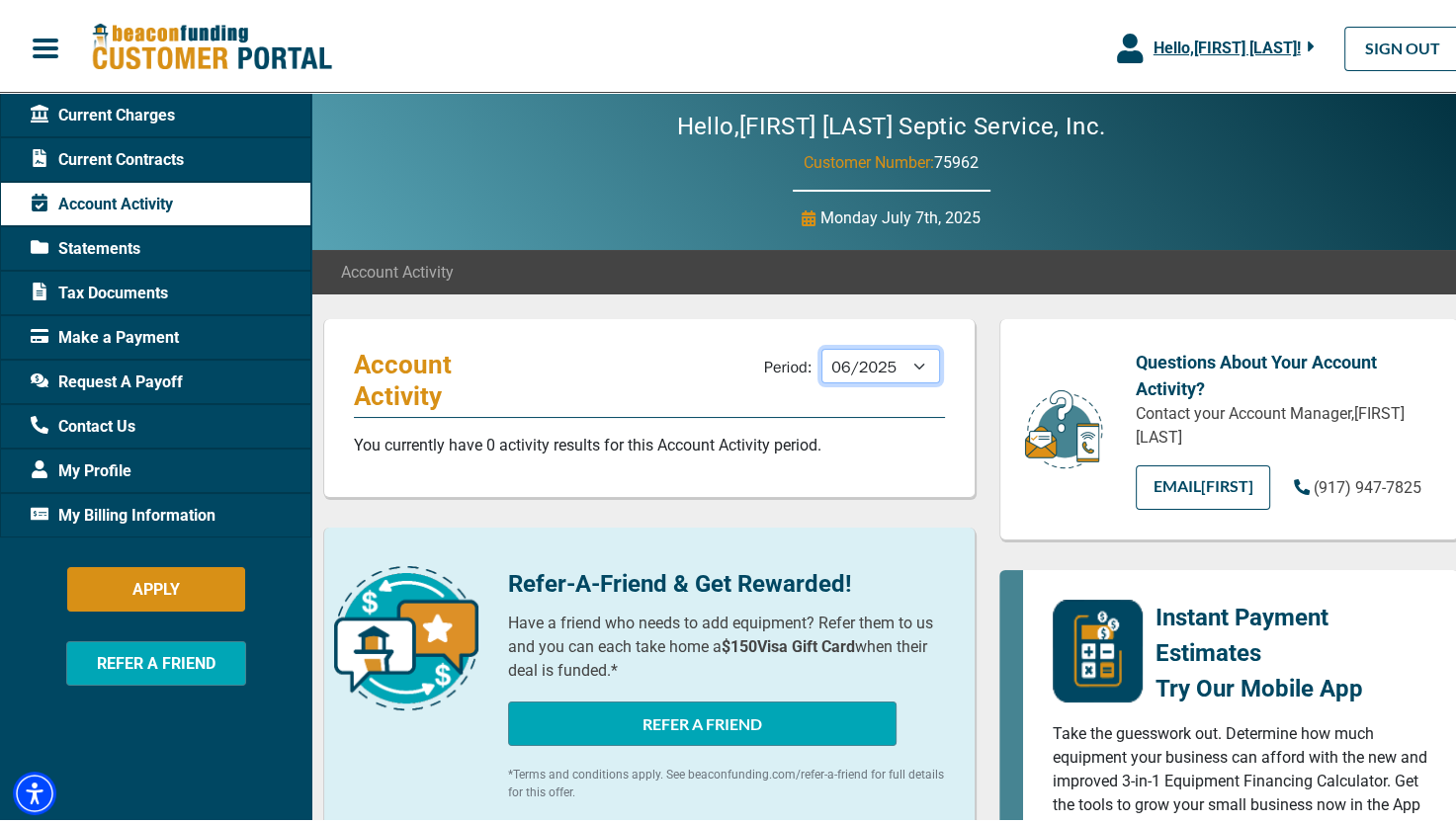 click on "08/2025
07/2025 06/2025 05/2025 04/2025 03/2025 02/2025 01/2025 12/2024 11/2024 10/2024 09/2024 08/2024" at bounding box center [881, 362] 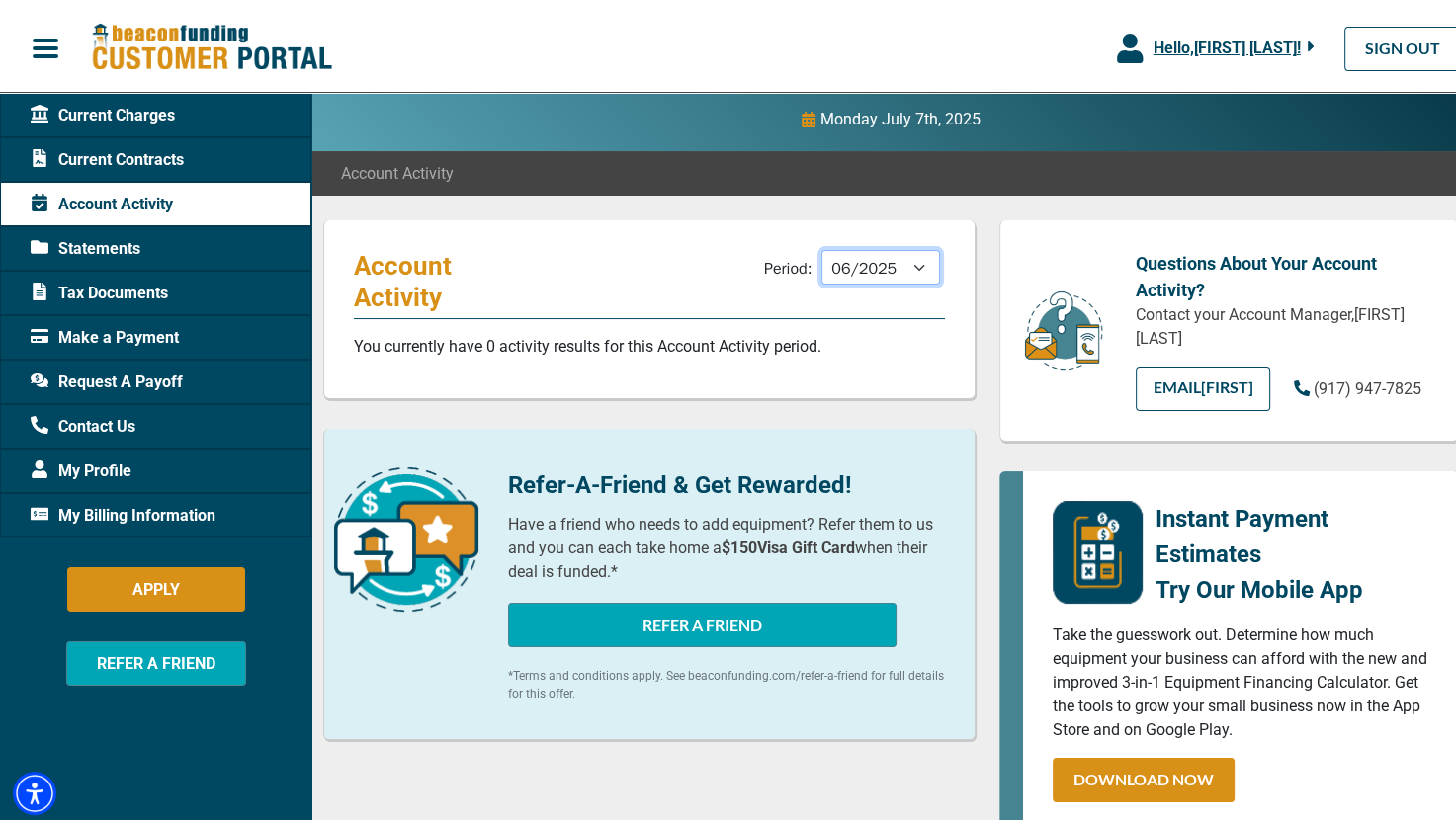 scroll, scrollTop: 0, scrollLeft: 0, axis: both 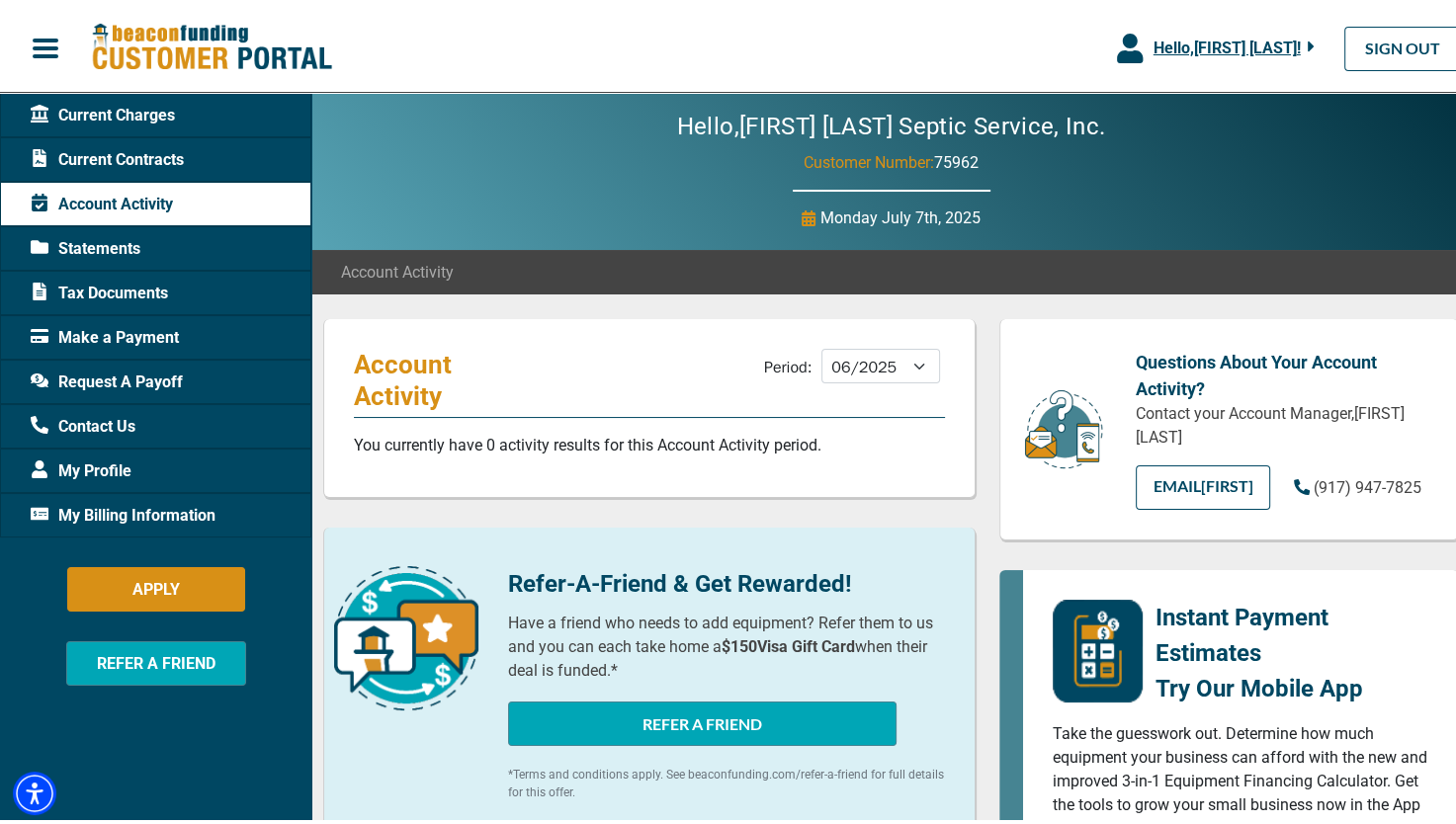 click on "Current Charges" at bounding box center [155, 111] 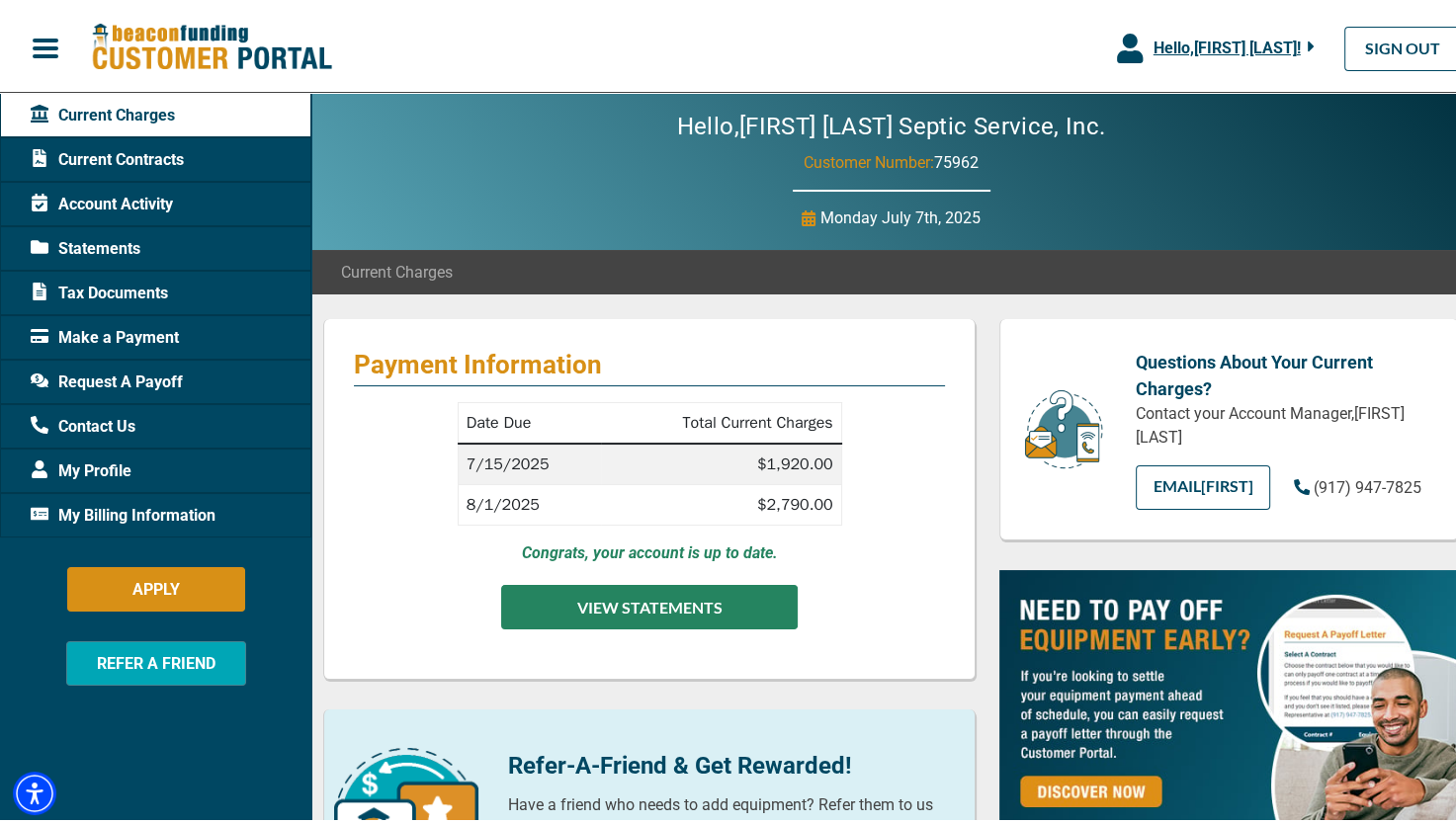 click on "VIEW STATEMENTS" at bounding box center [649, 603] 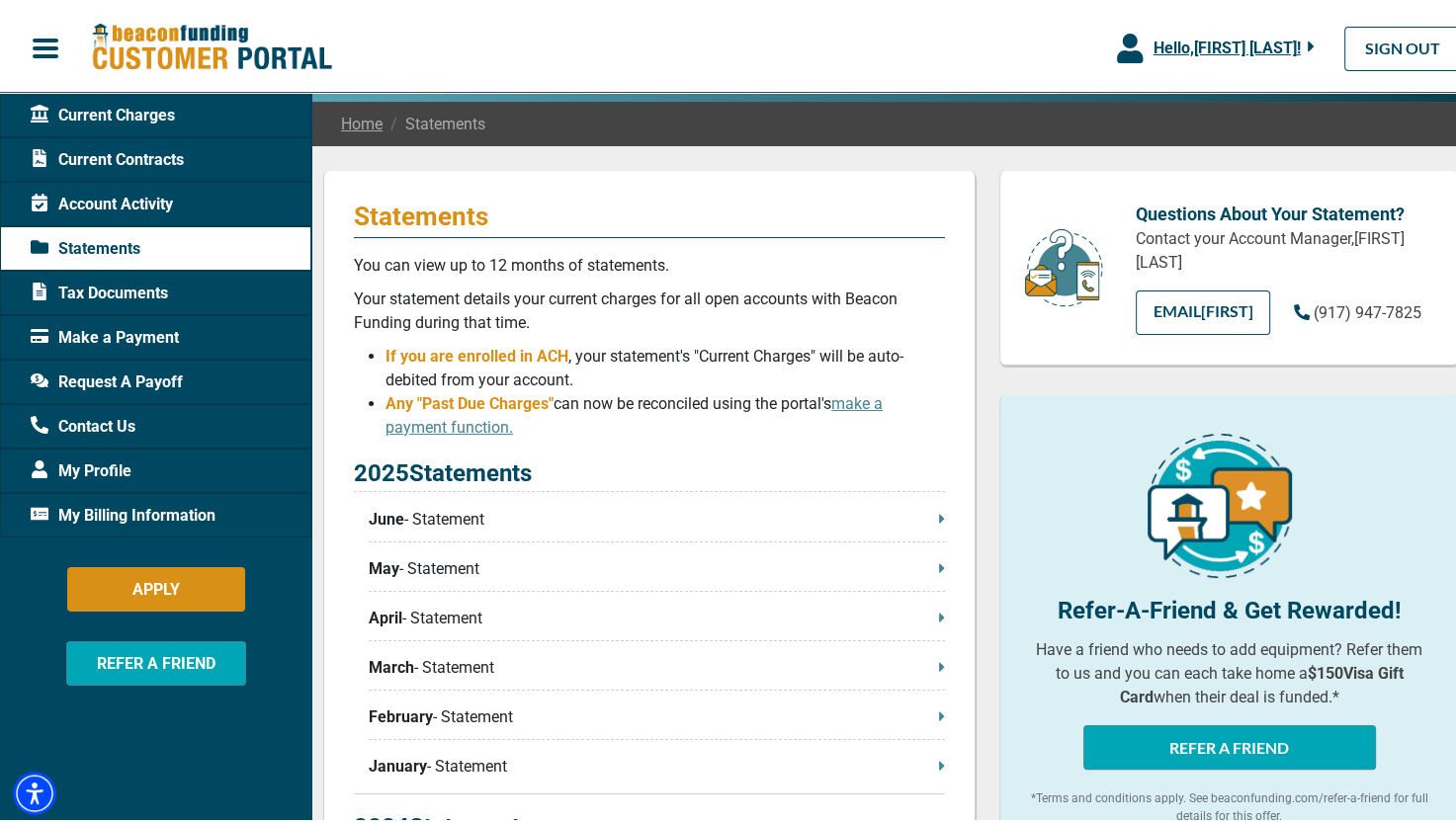 scroll, scrollTop: 198, scrollLeft: 0, axis: vertical 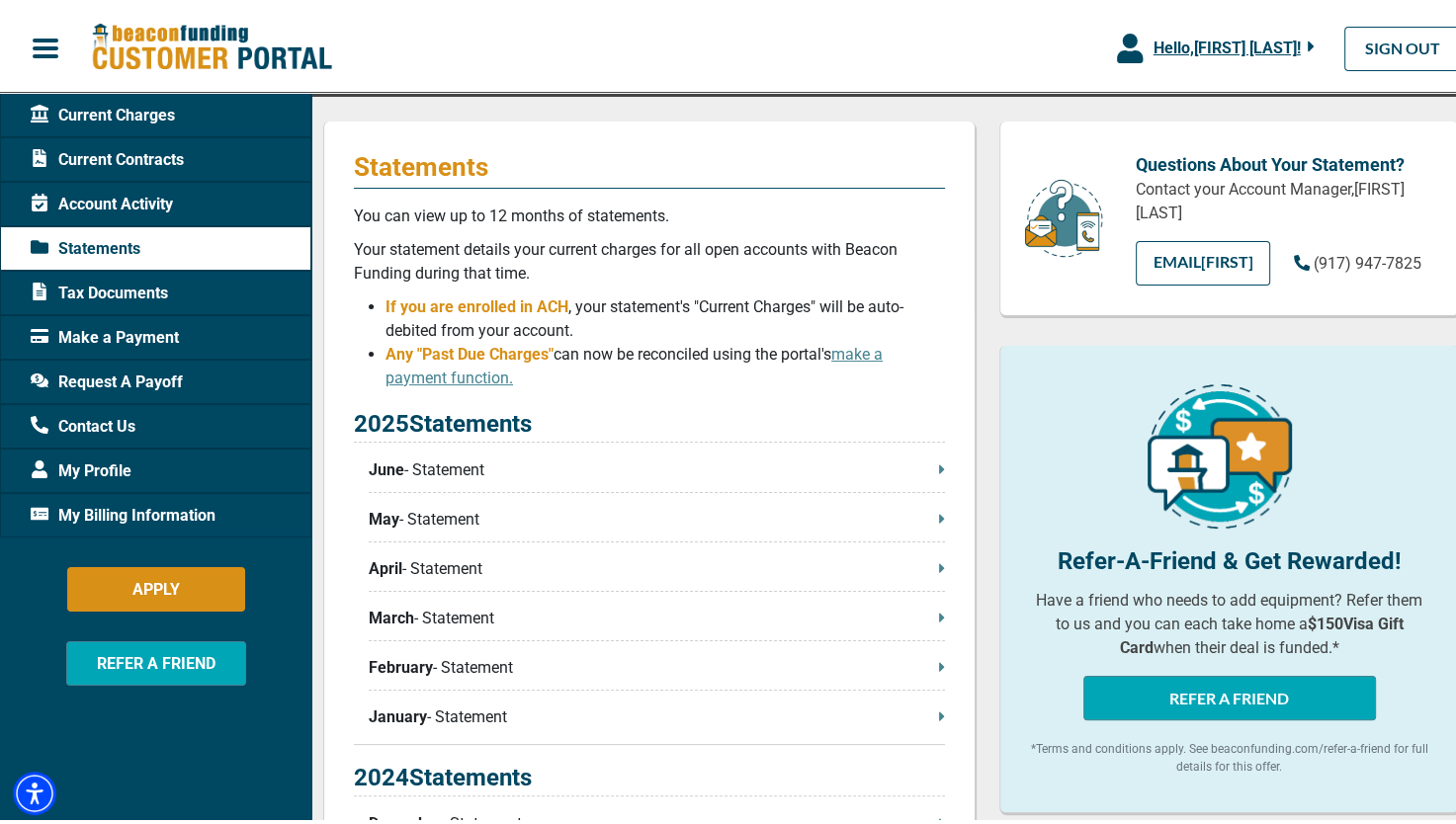 click on "June  - Statement" at bounding box center [656, 466] 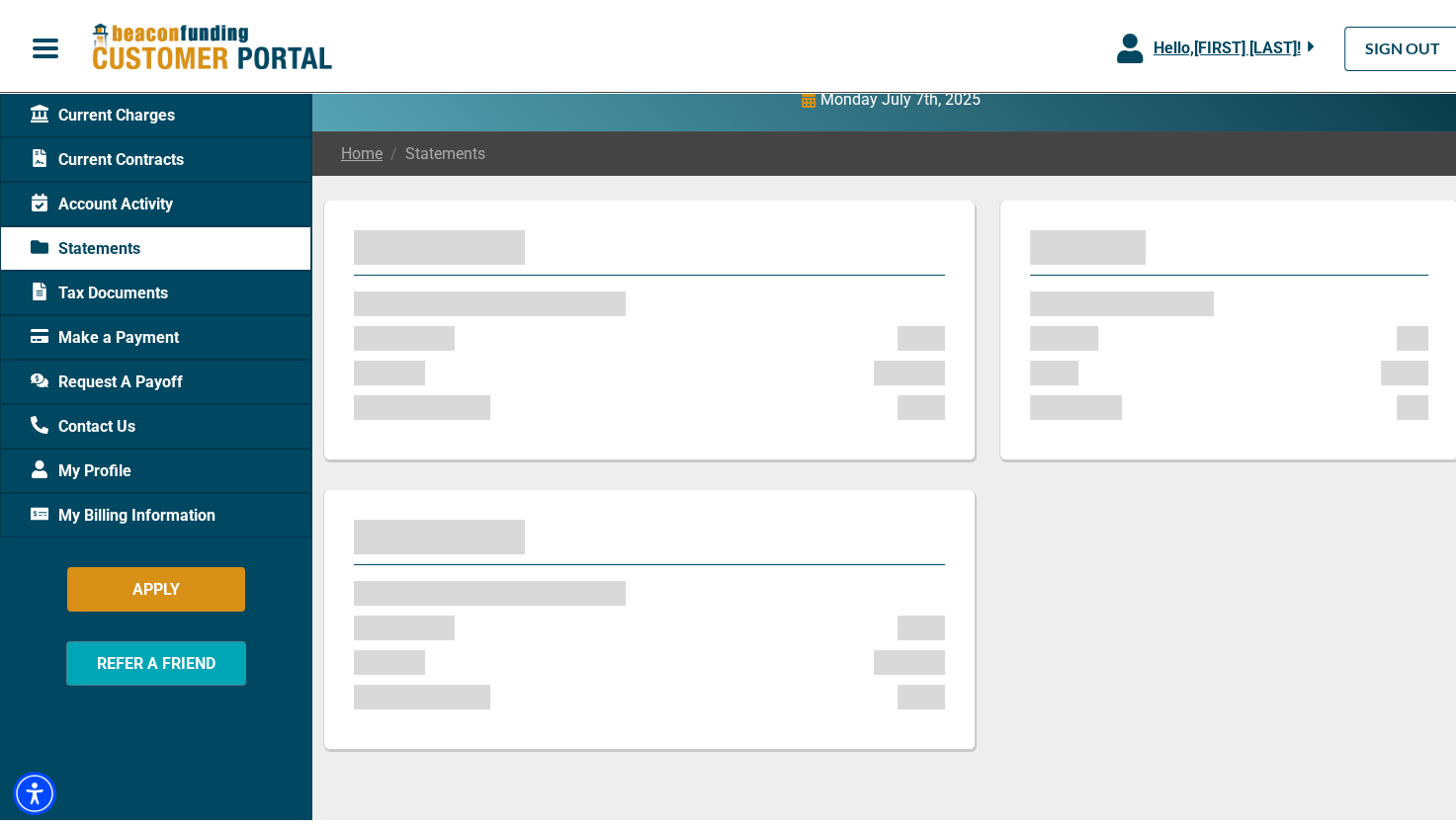 scroll, scrollTop: 0, scrollLeft: 0, axis: both 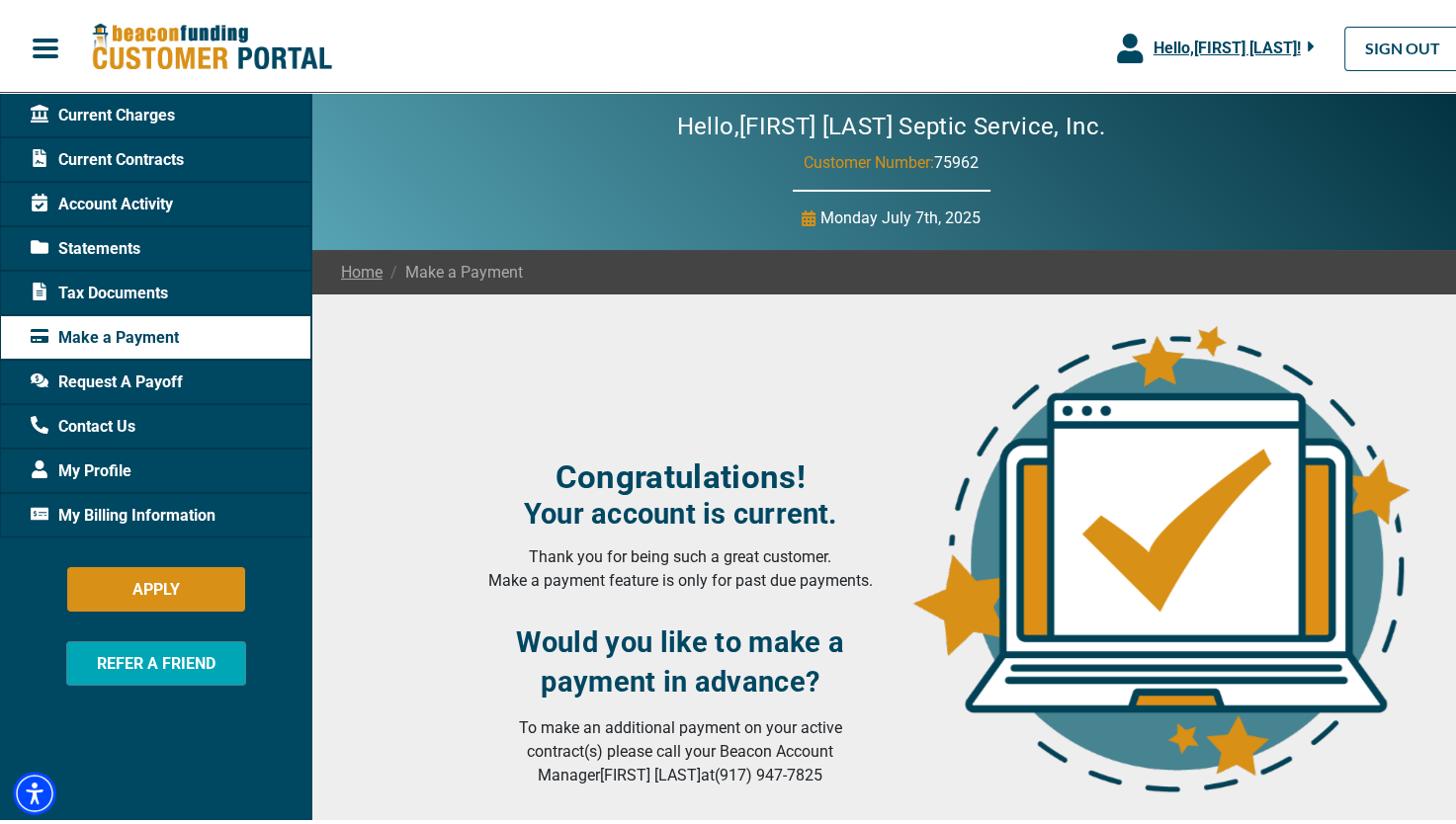 click at bounding box center [809, 214] 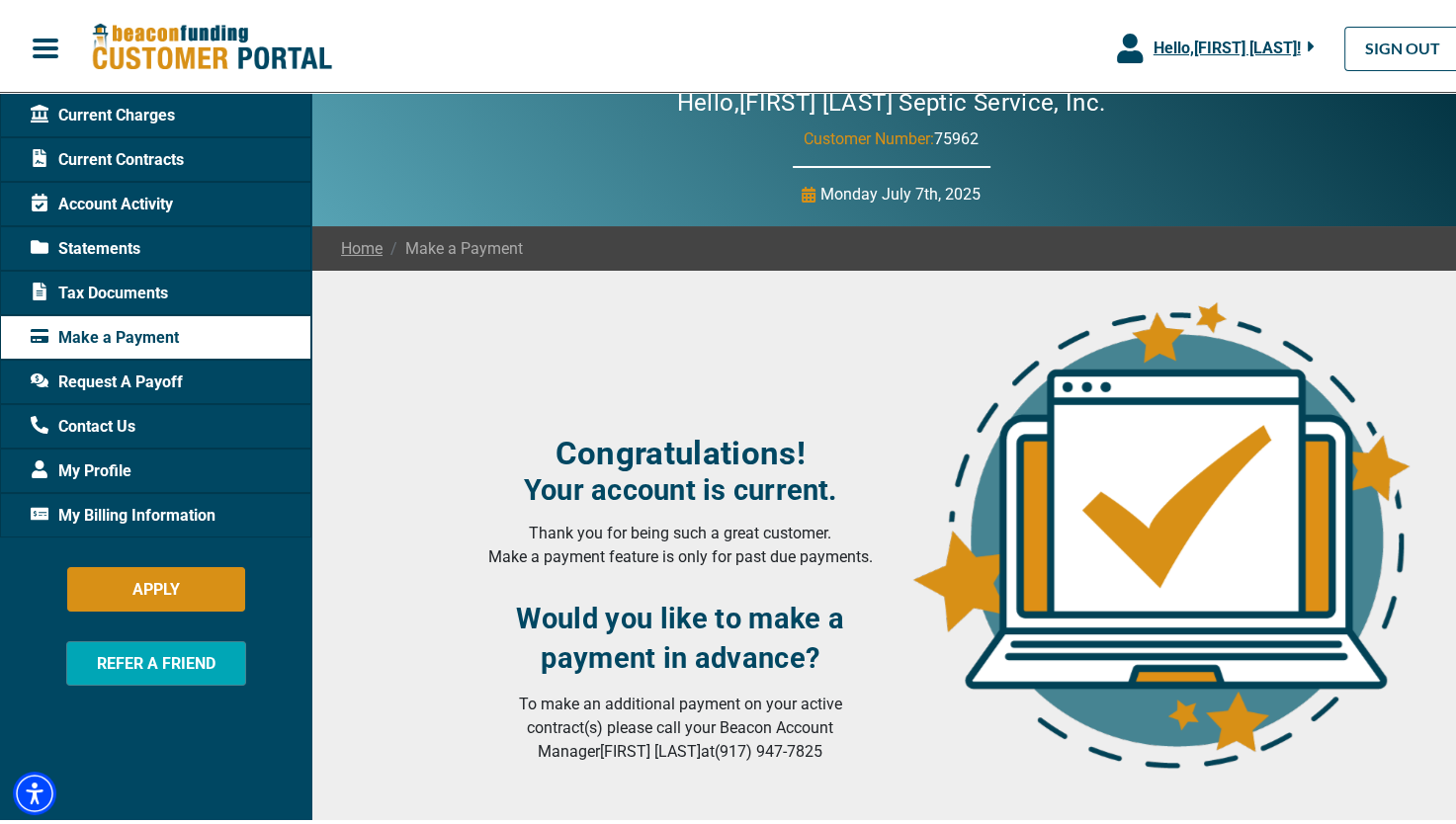 scroll, scrollTop: 0, scrollLeft: 0, axis: both 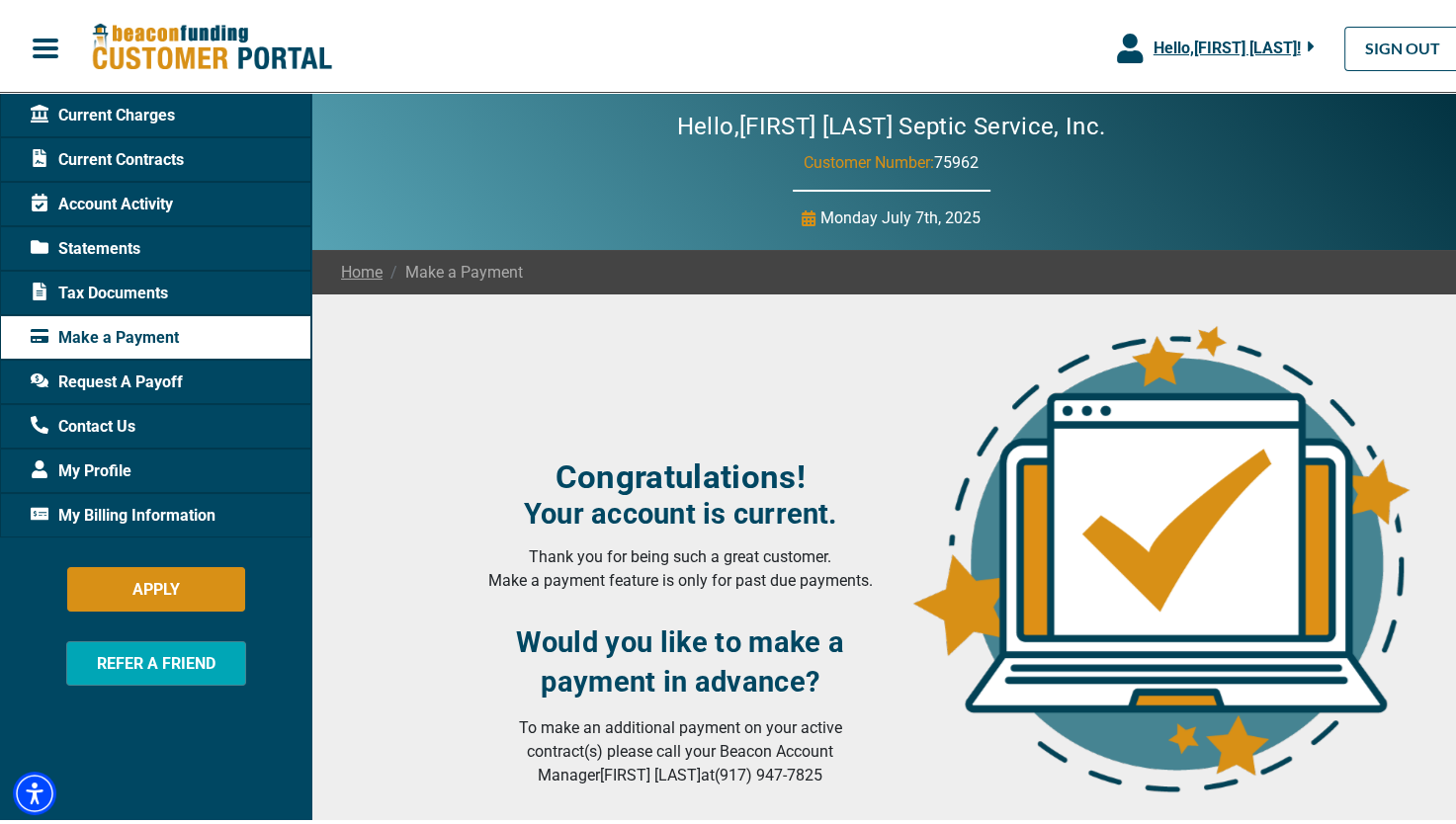 click on "Current Contracts" at bounding box center [107, 156] 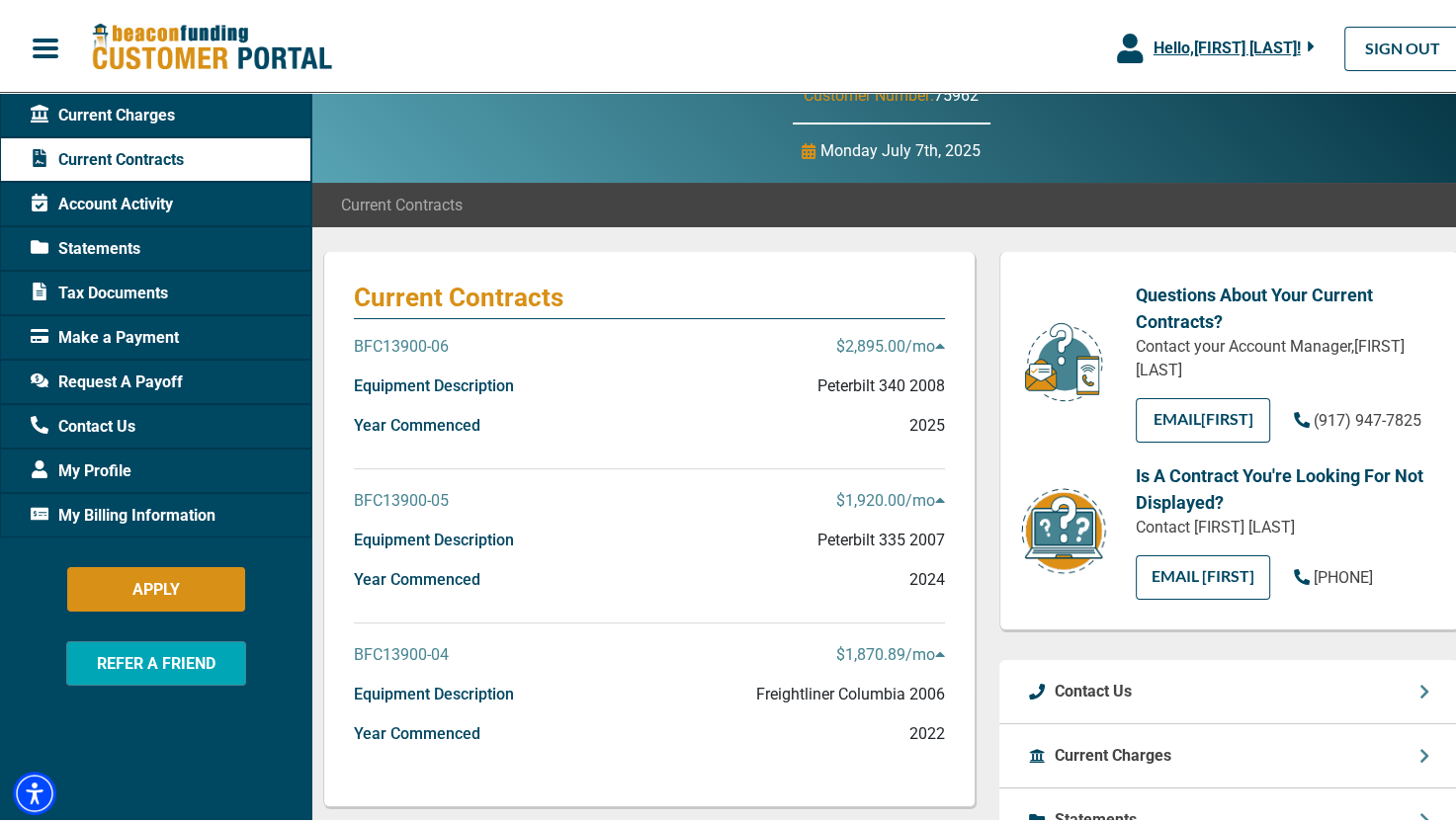 scroll, scrollTop: 99, scrollLeft: 0, axis: vertical 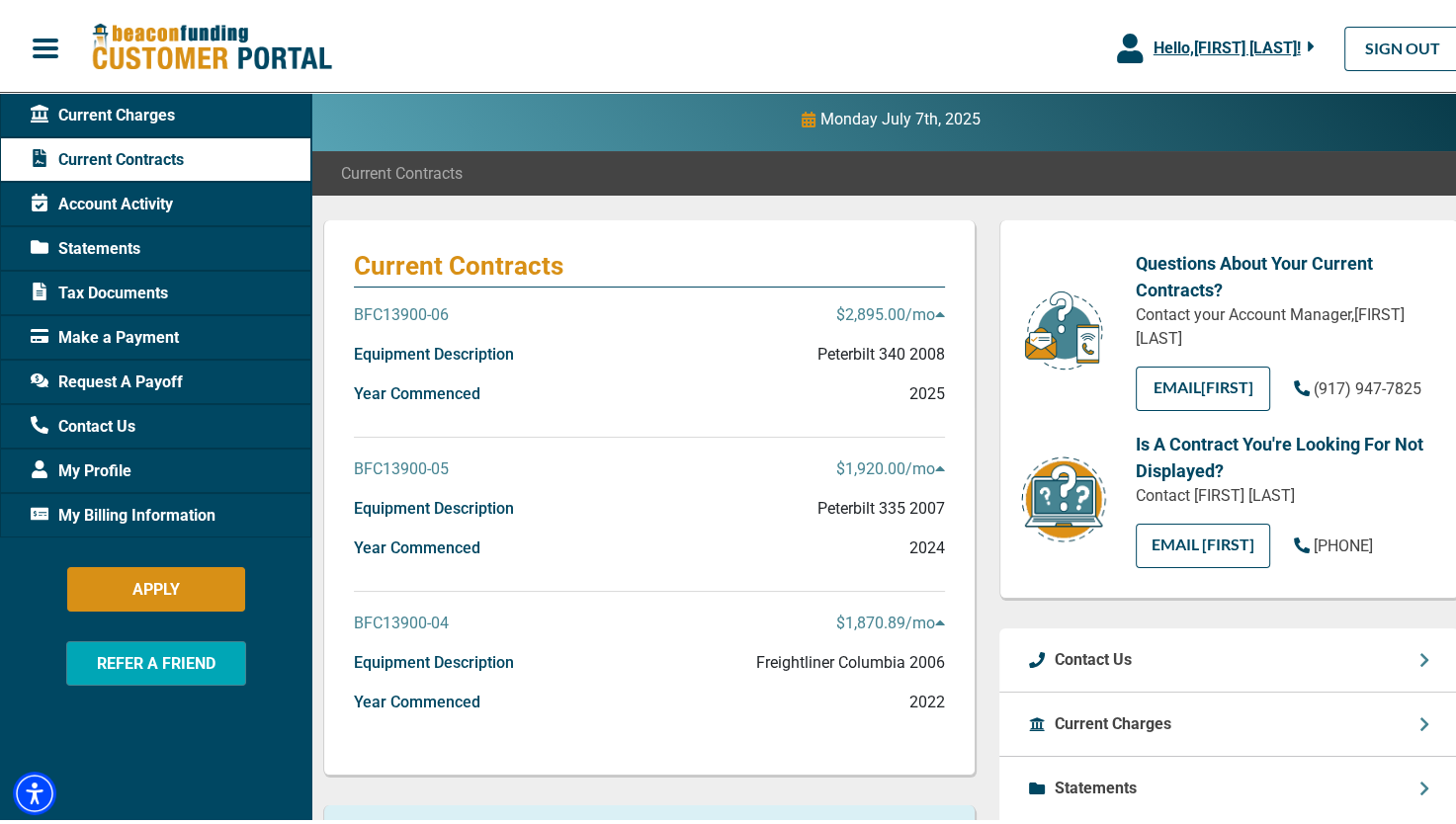 click at bounding box center [940, 618] 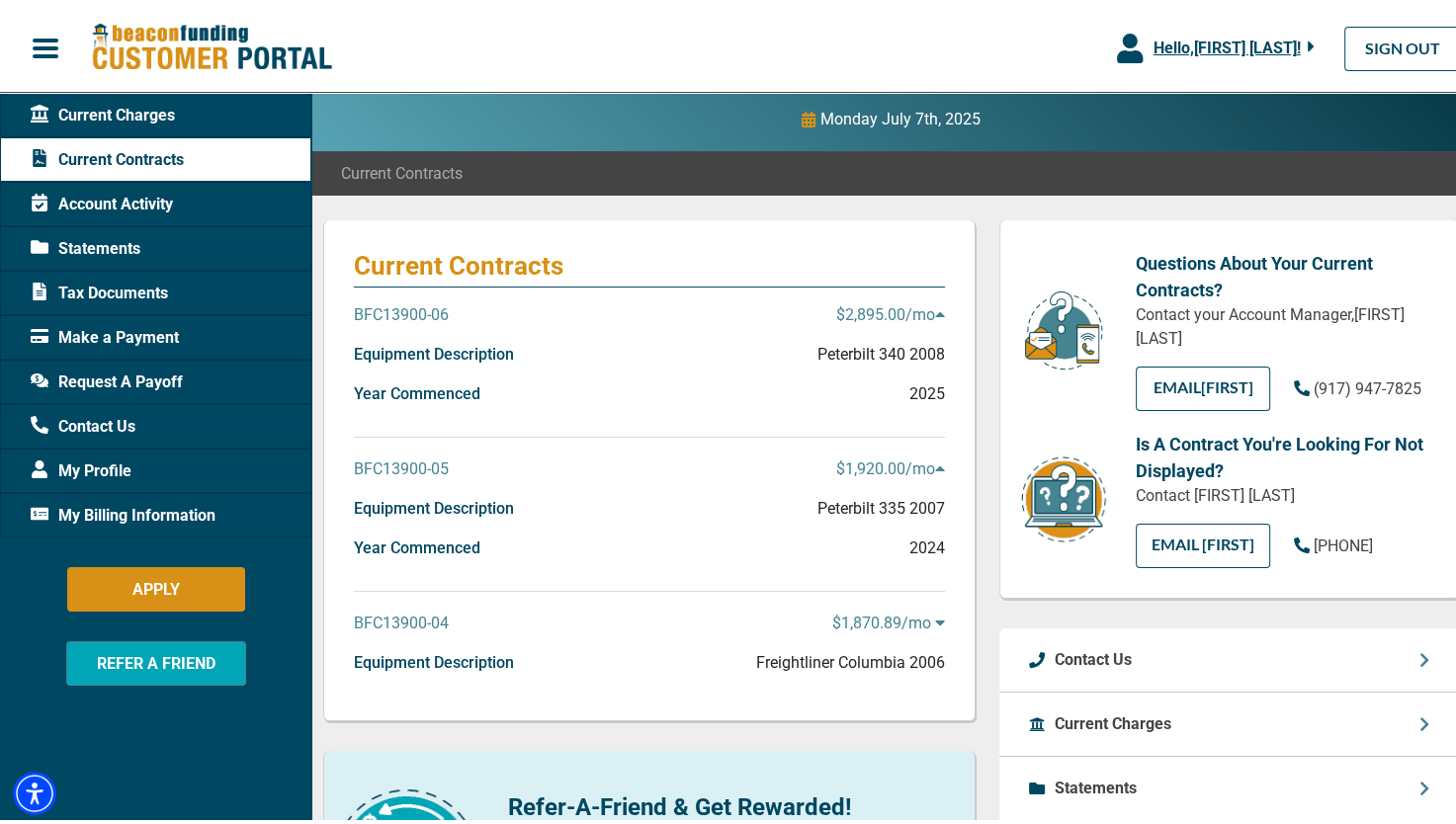 click at bounding box center [940, 618] 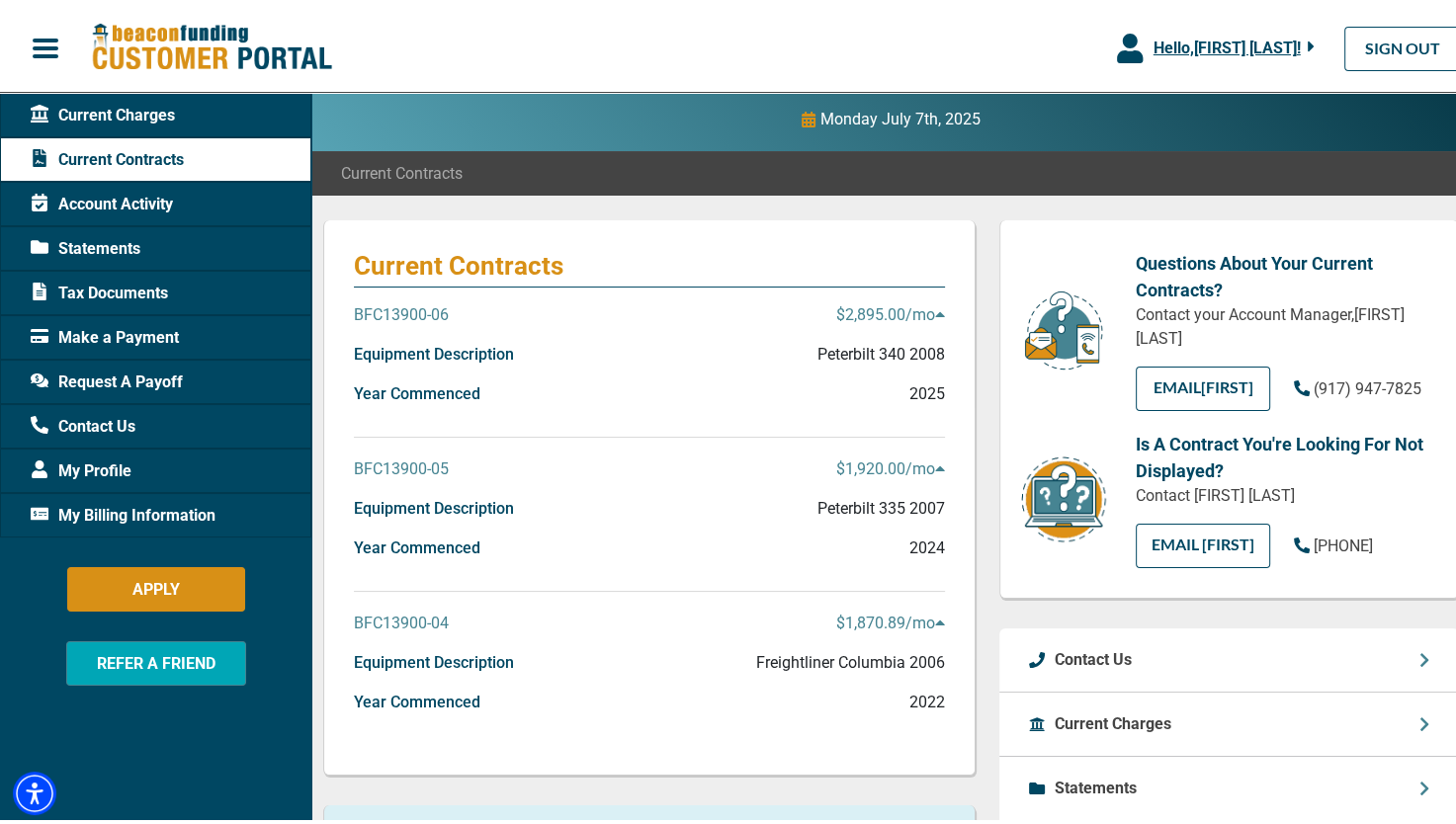 click on "BFC13900-04" at bounding box center (401, 311) 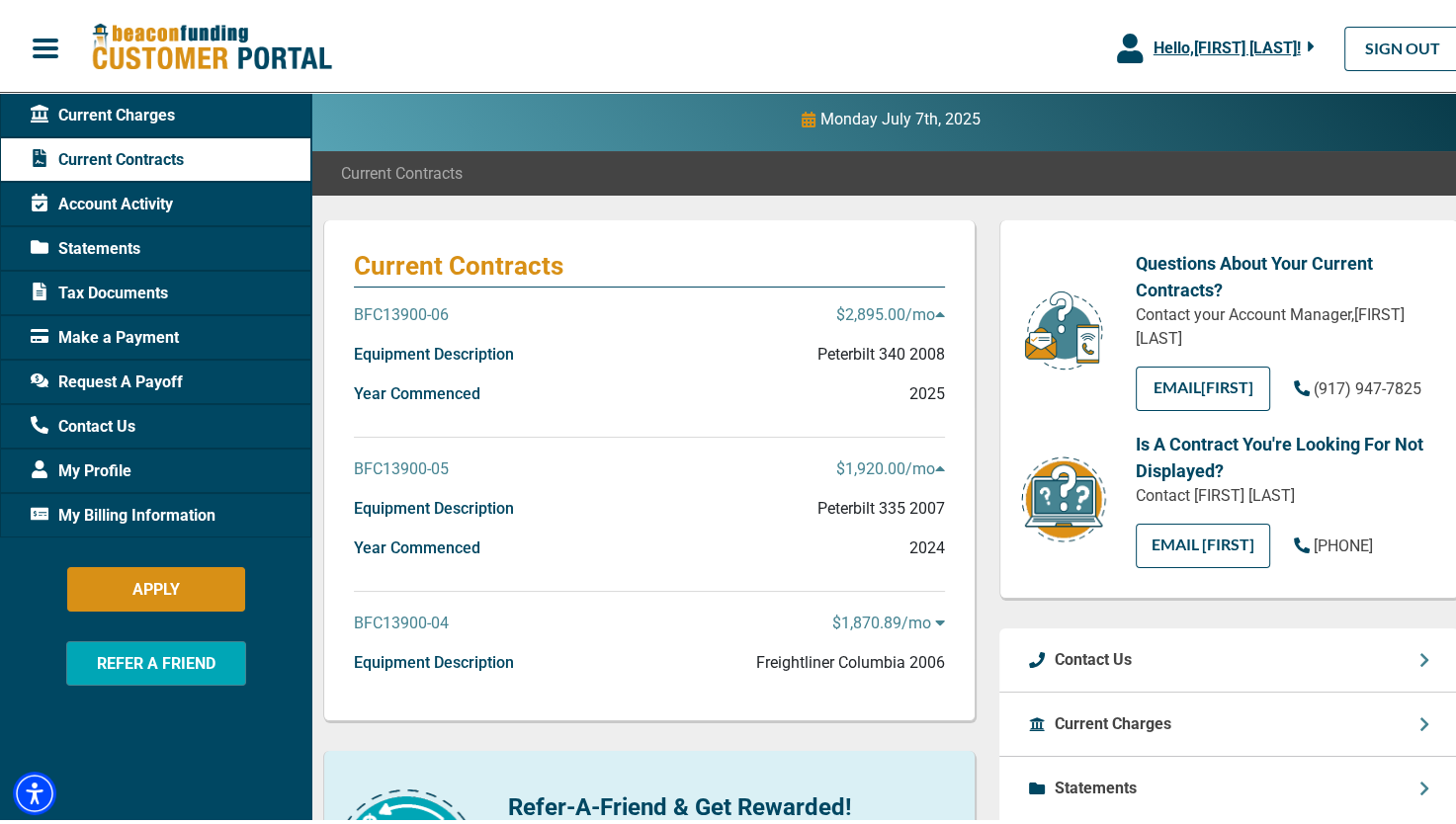 click on "BFC13900-04" at bounding box center (401, 619) 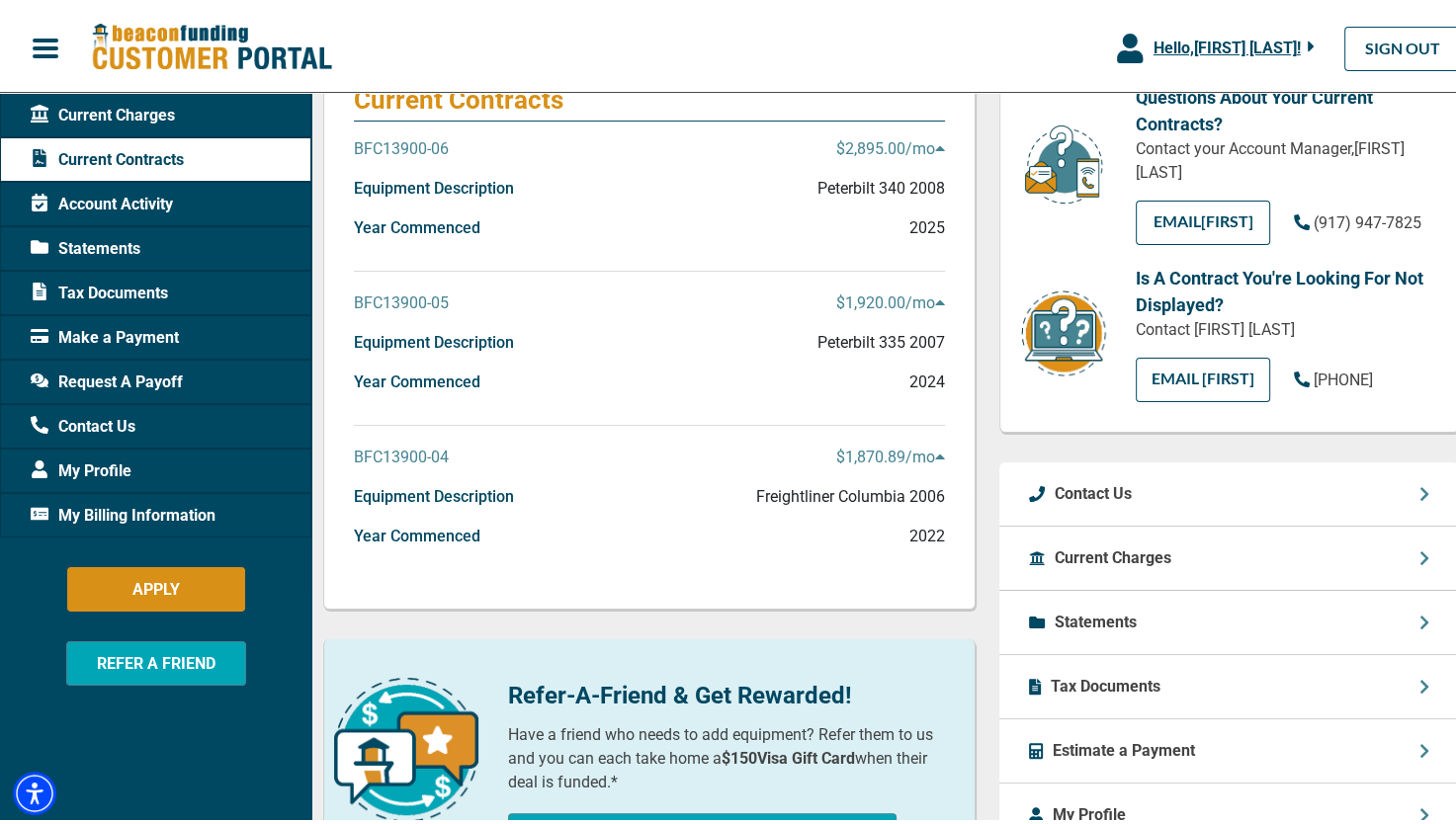 scroll, scrollTop: 379, scrollLeft: 0, axis: vertical 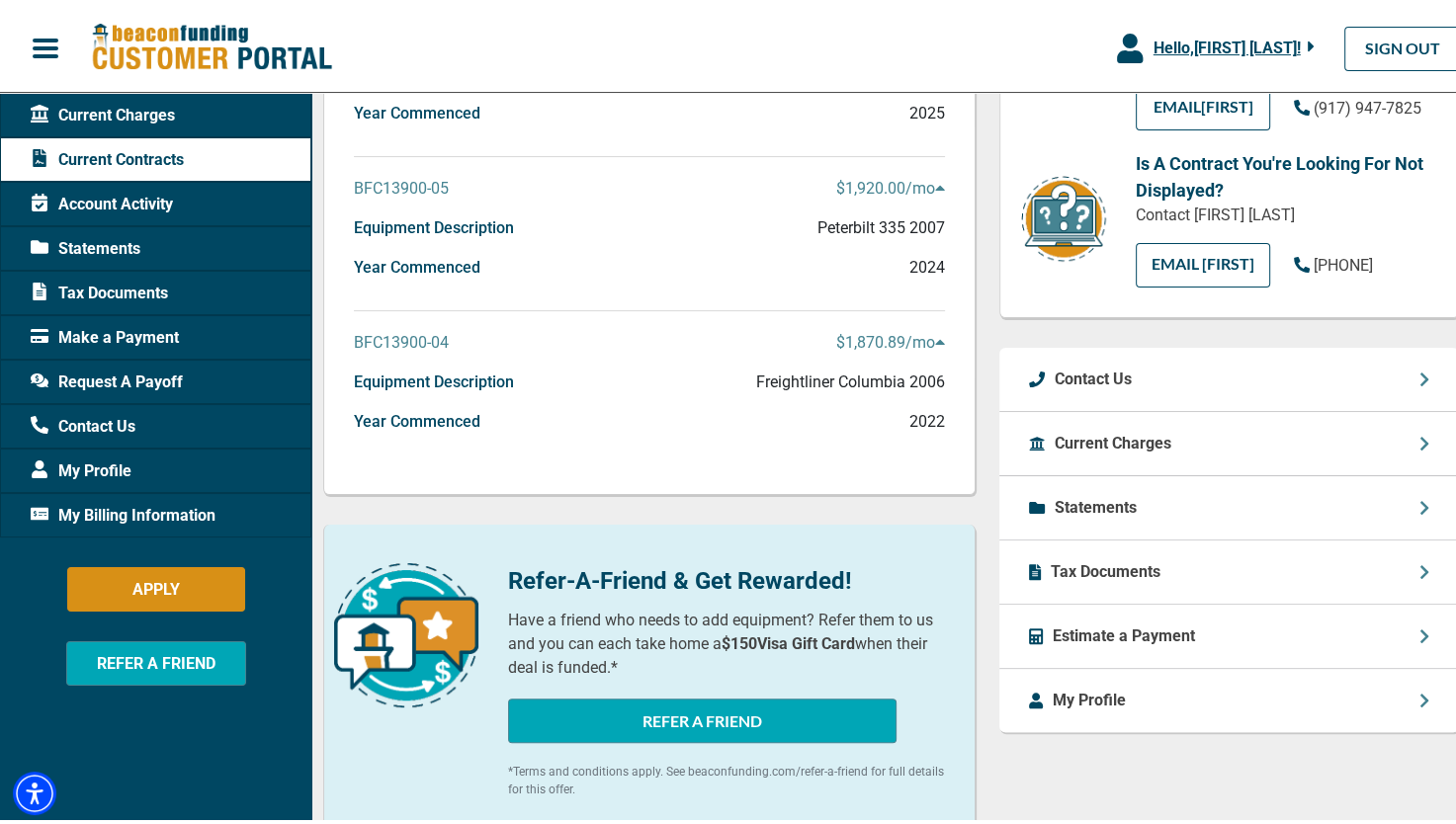 click on "Current Charges" at bounding box center (1229, 440) 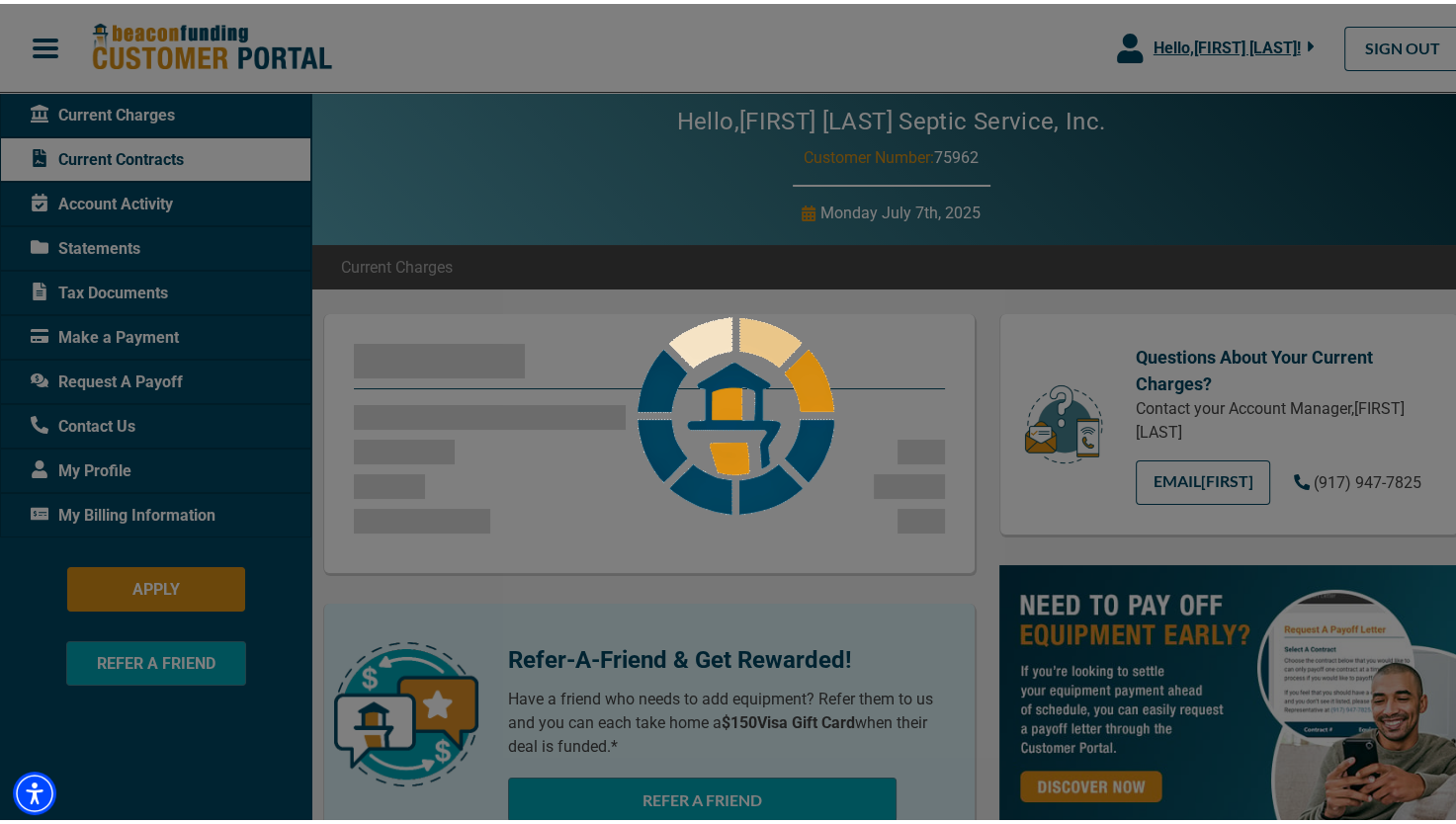 scroll, scrollTop: 0, scrollLeft: 0, axis: both 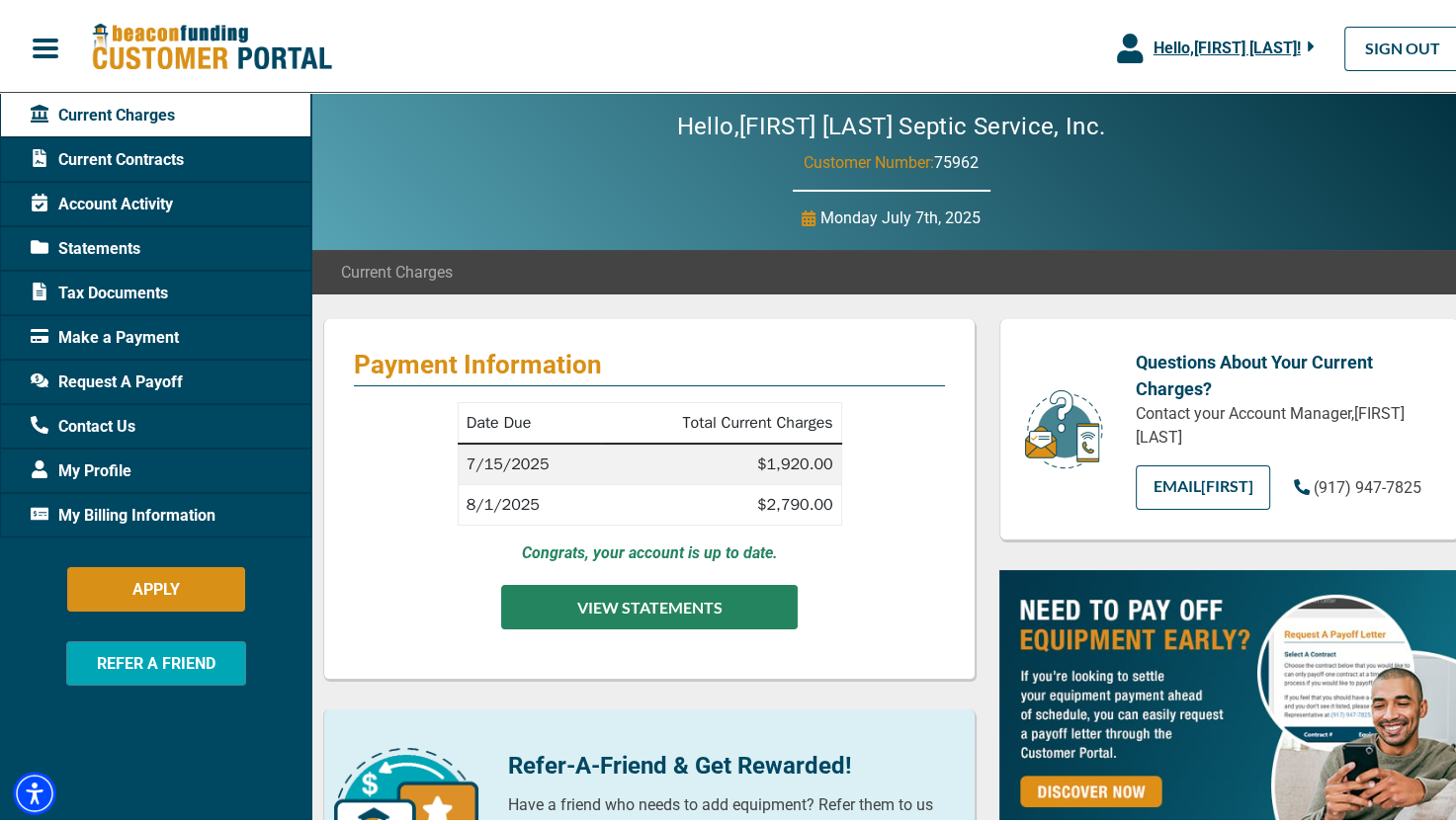 click on "VIEW STATEMENTS" at bounding box center (649, 603) 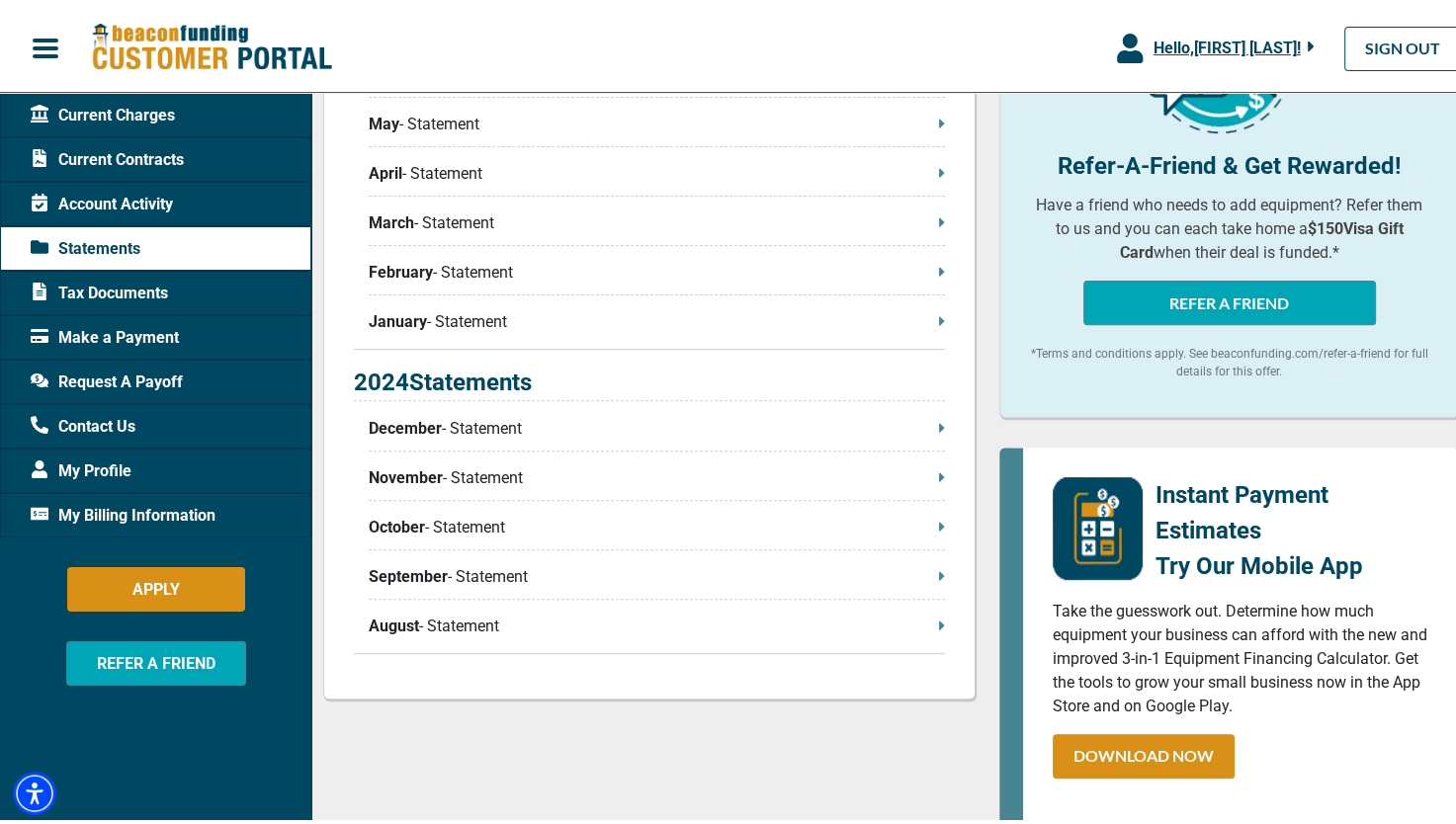 scroll, scrollTop: 0, scrollLeft: 0, axis: both 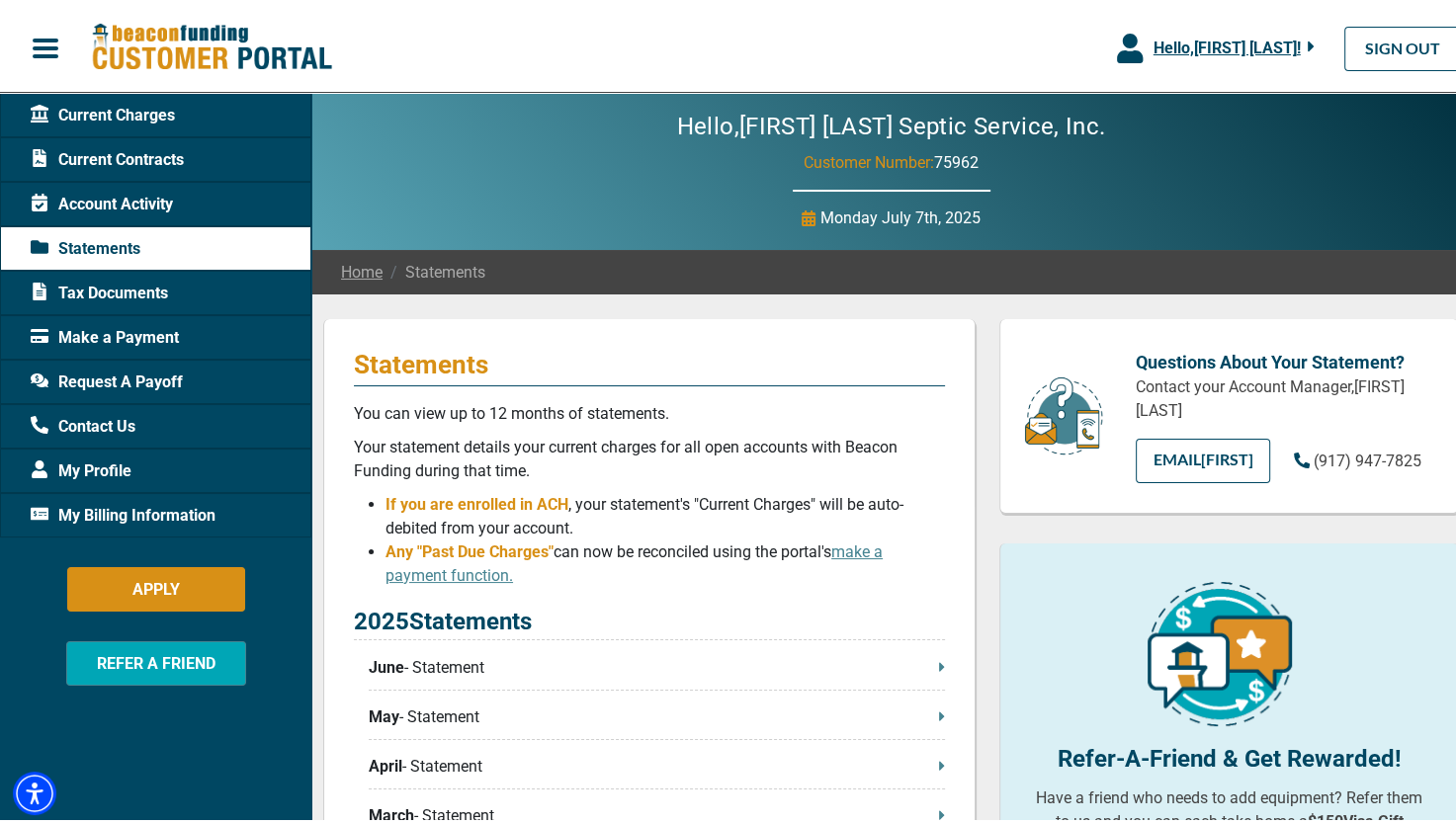 click on "My Billing Information" at bounding box center [123, 512] 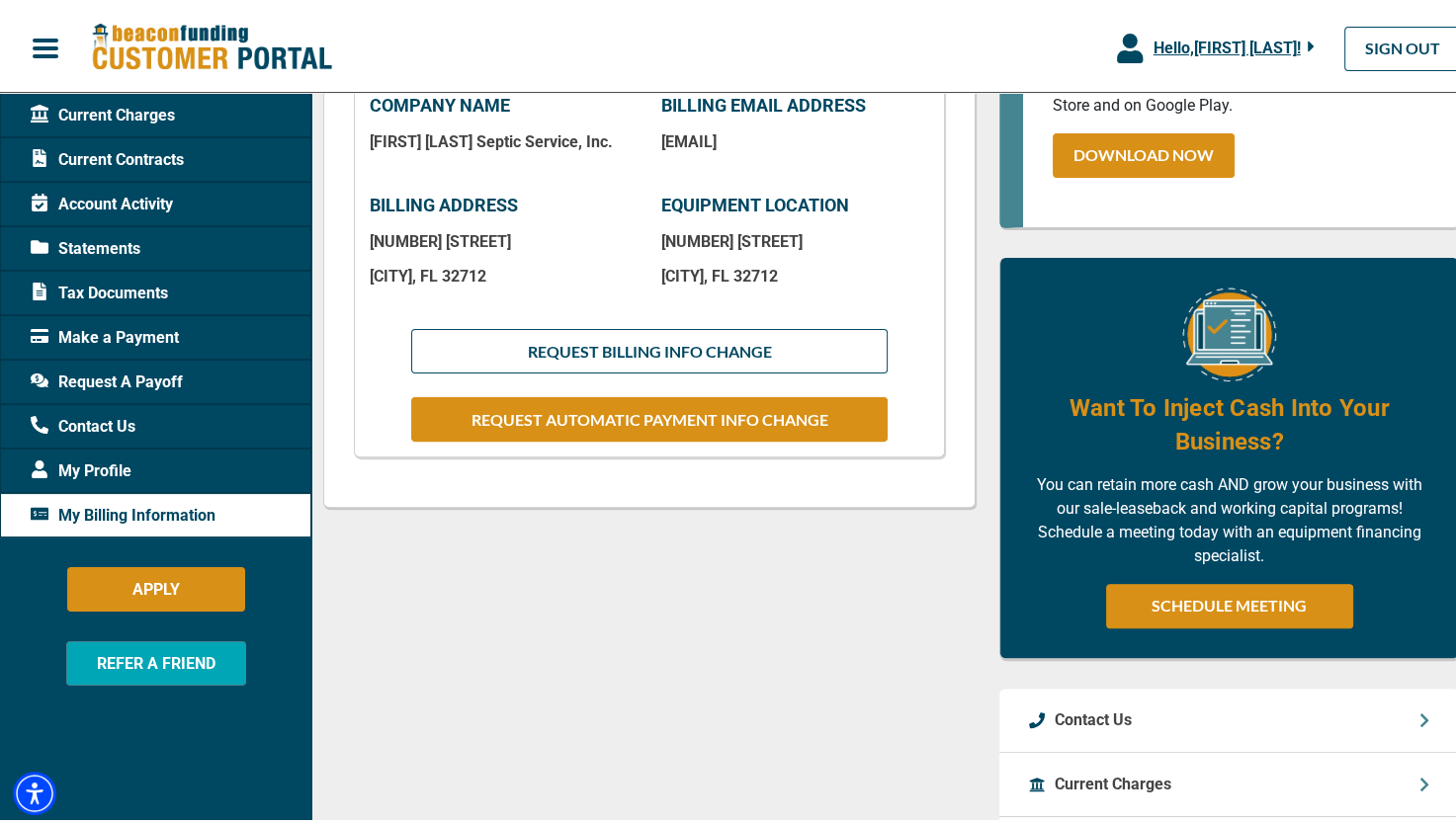 scroll, scrollTop: 494, scrollLeft: 0, axis: vertical 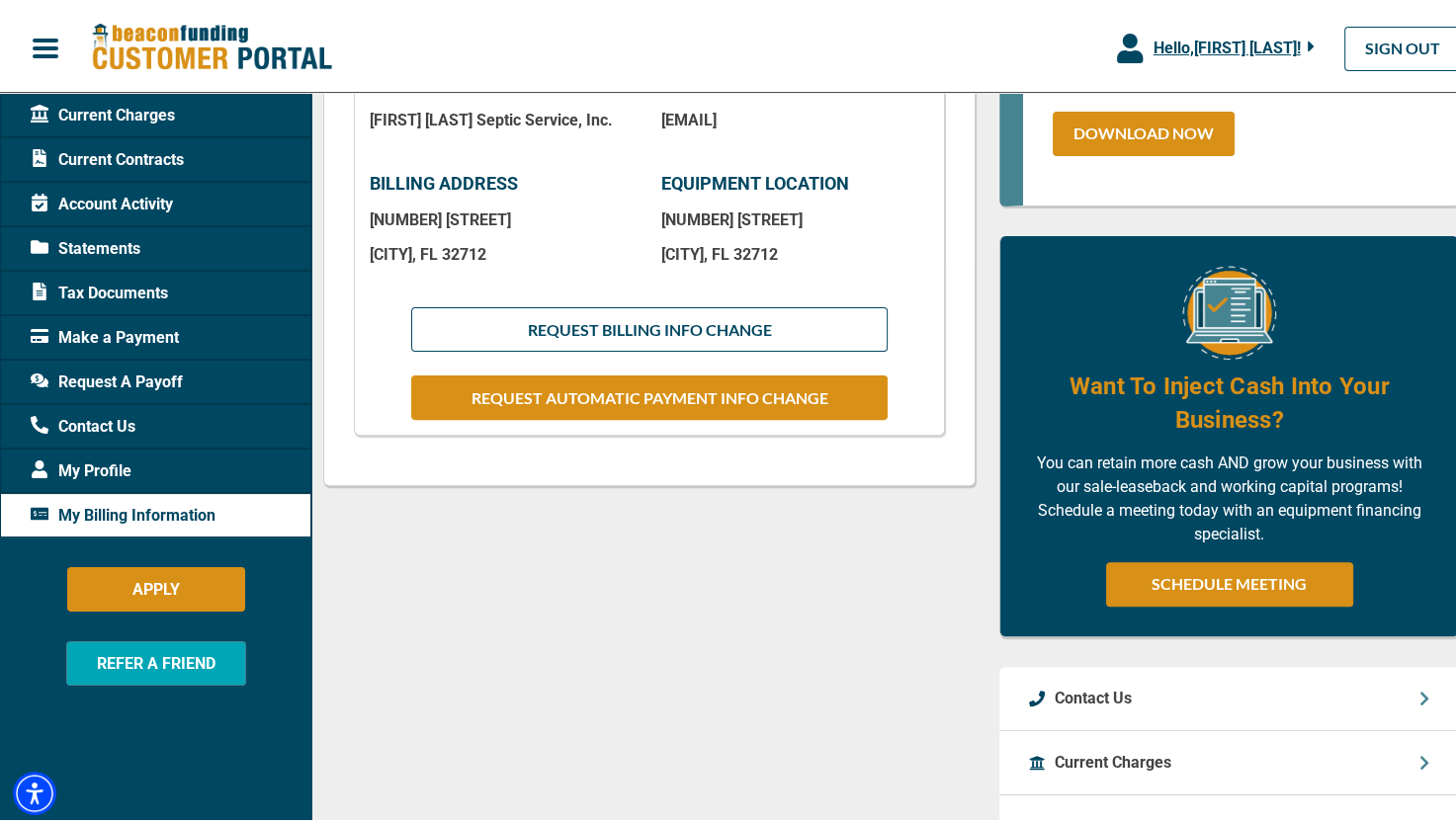 click on "My Profile" at bounding box center (81, 467) 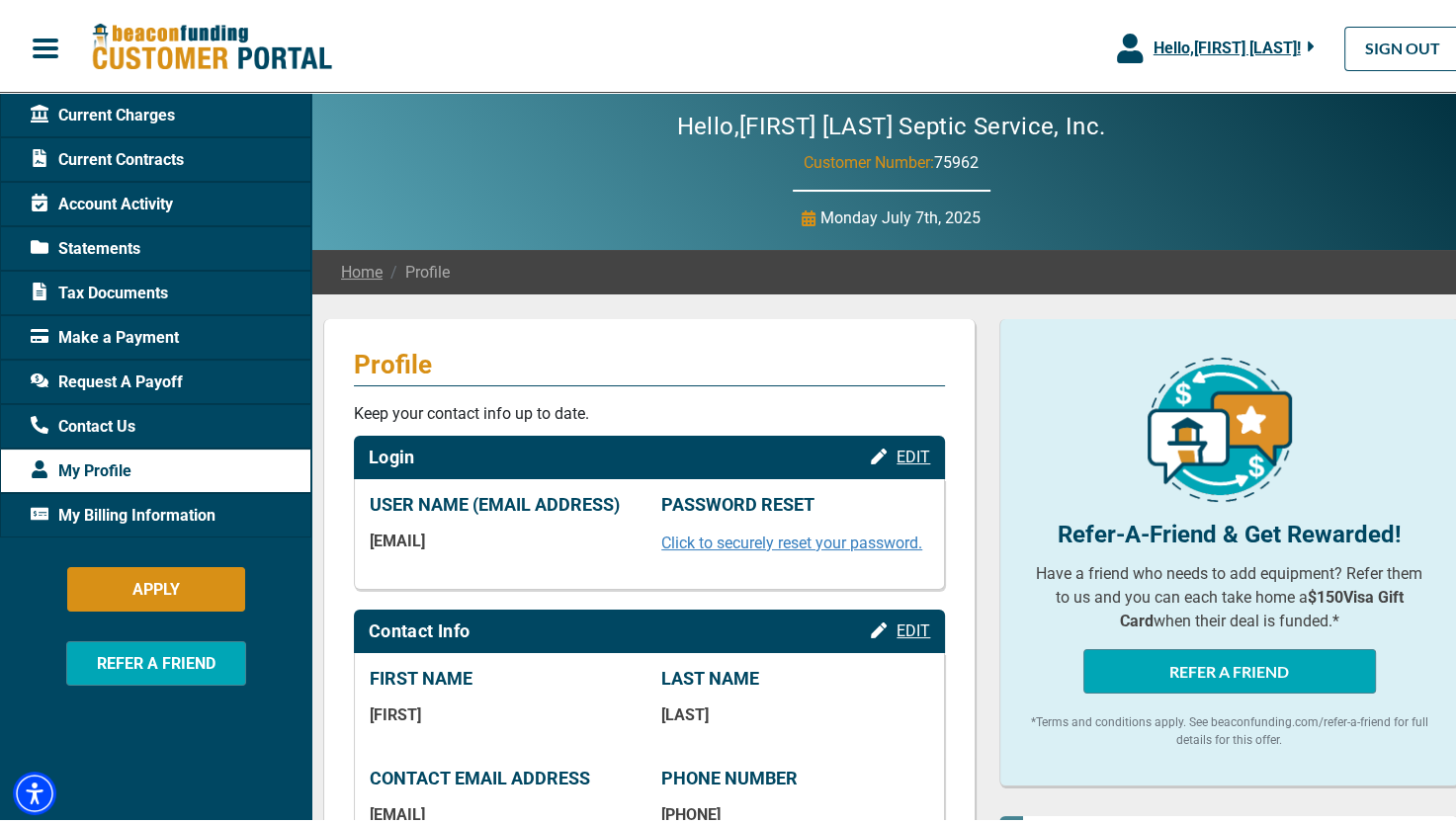 scroll, scrollTop: 0, scrollLeft: 0, axis: both 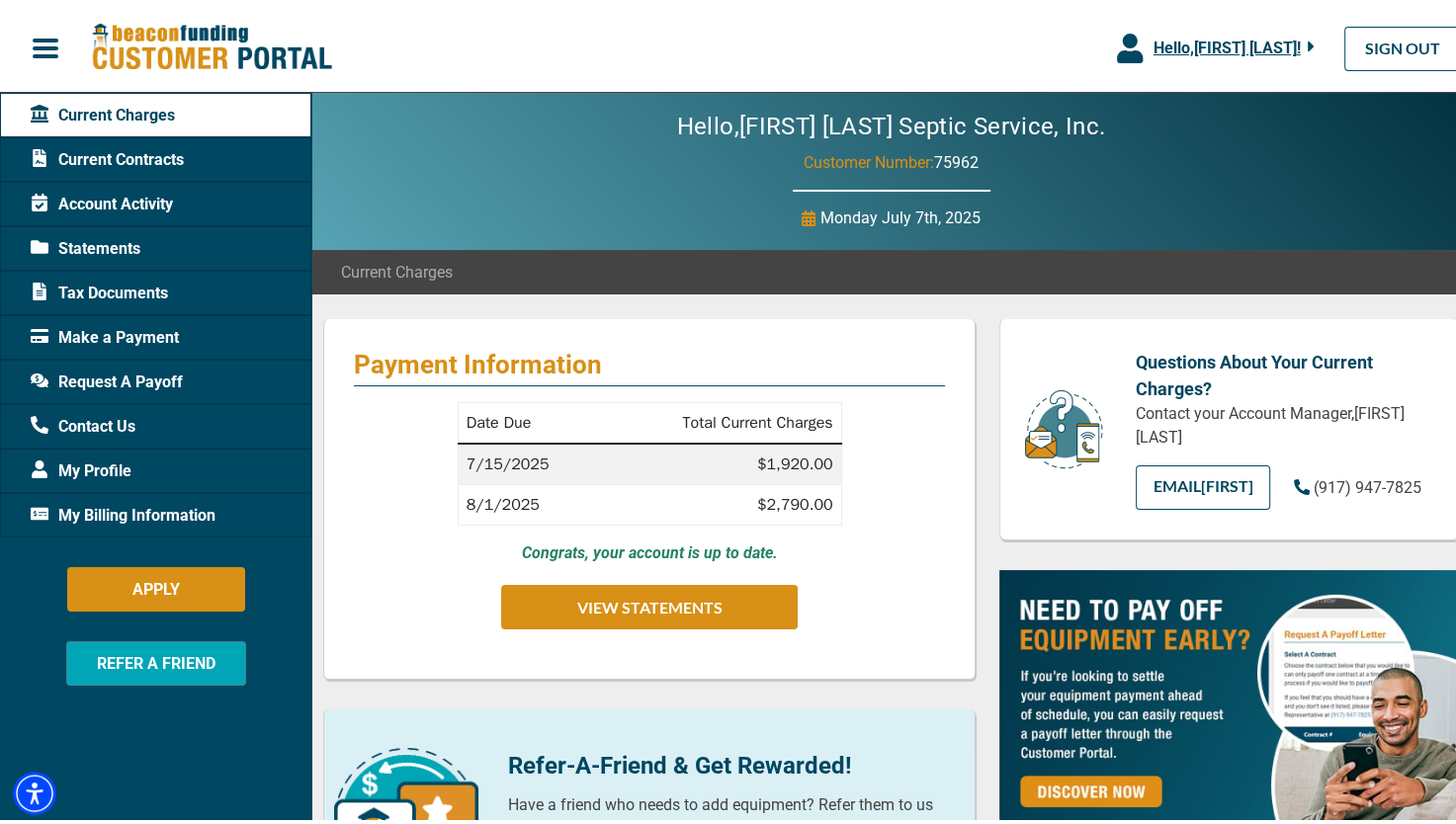 click at bounding box center (45, 44) 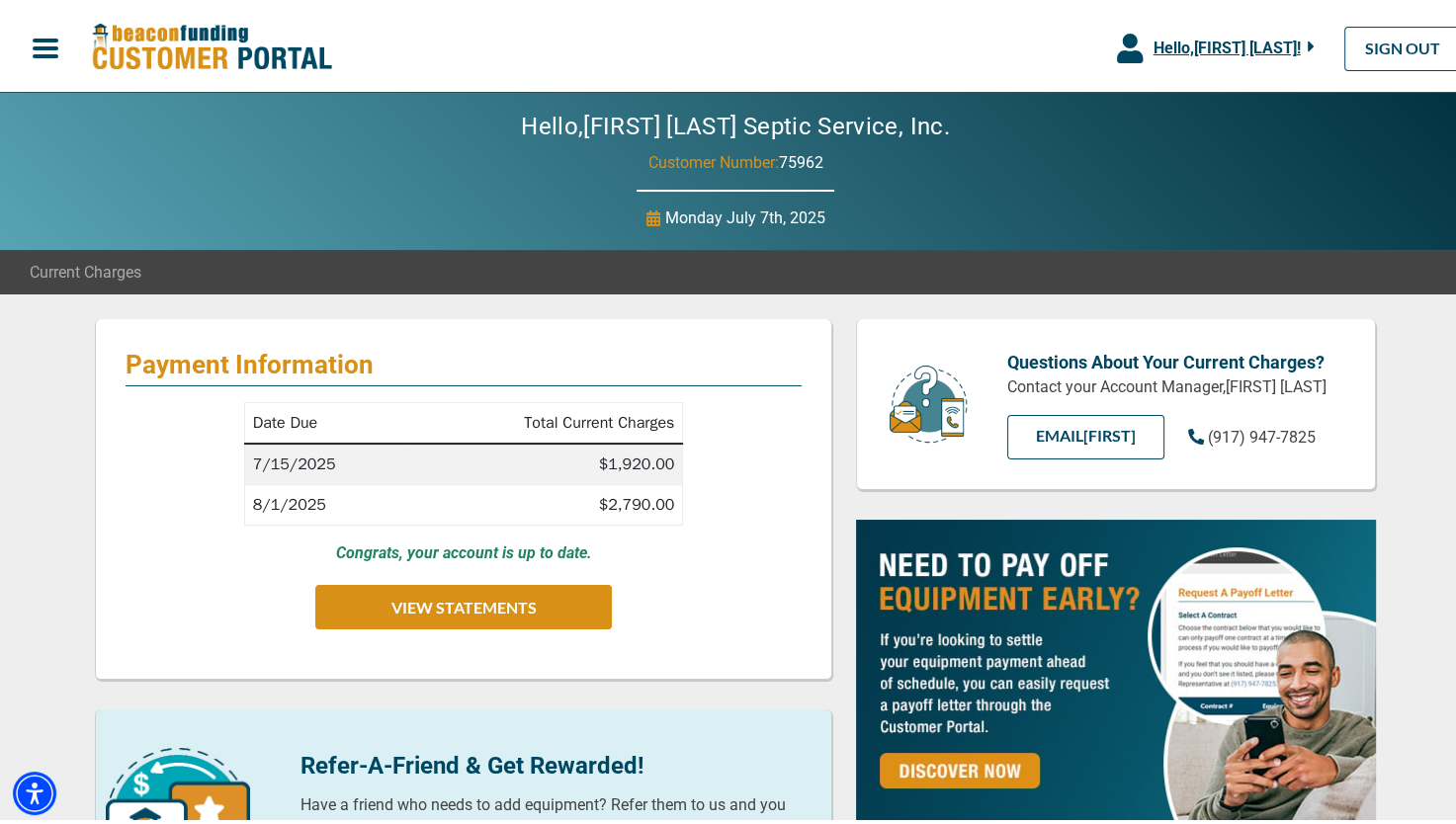 click at bounding box center (45, 44) 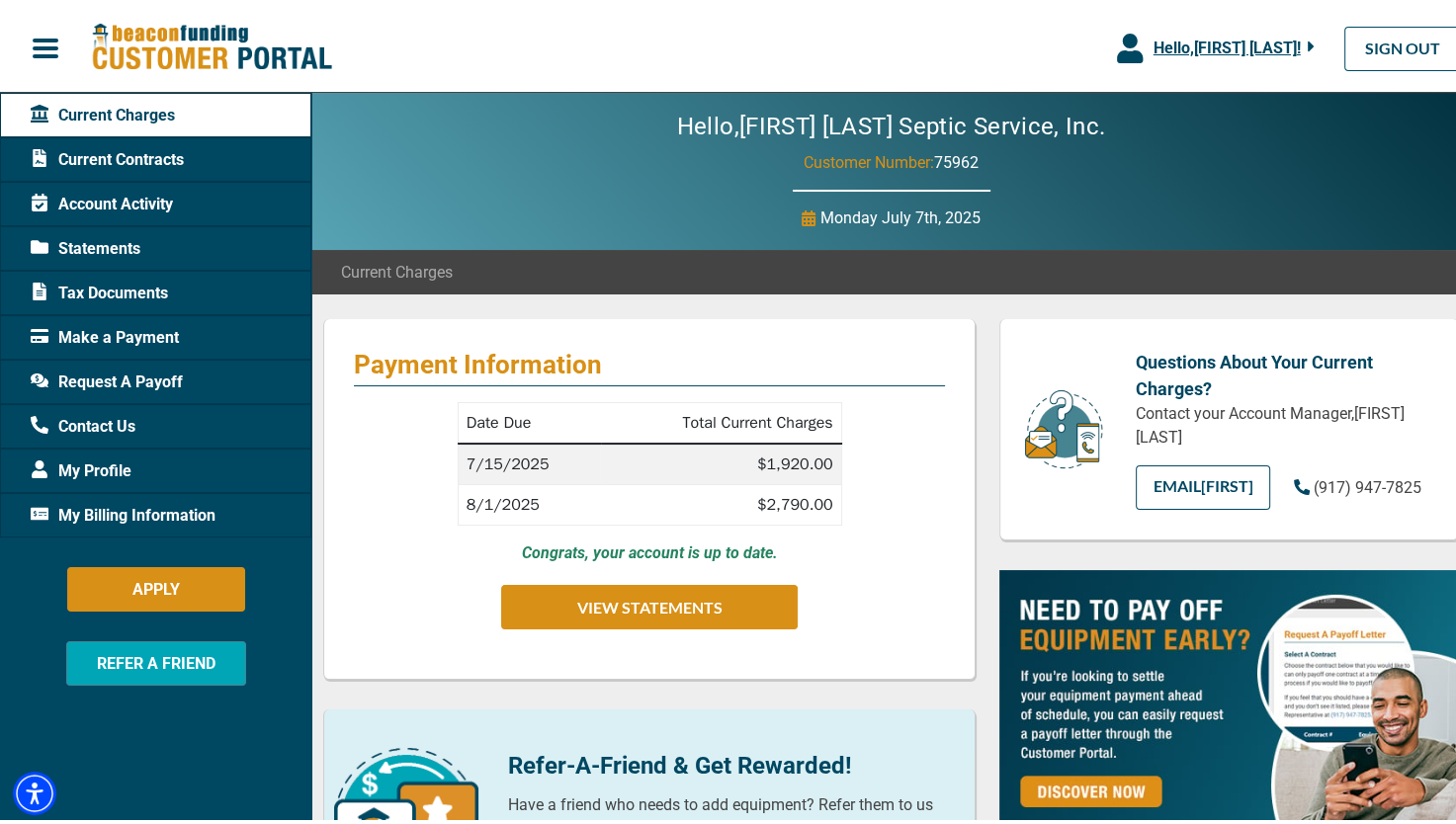 click at bounding box center [45, 44] 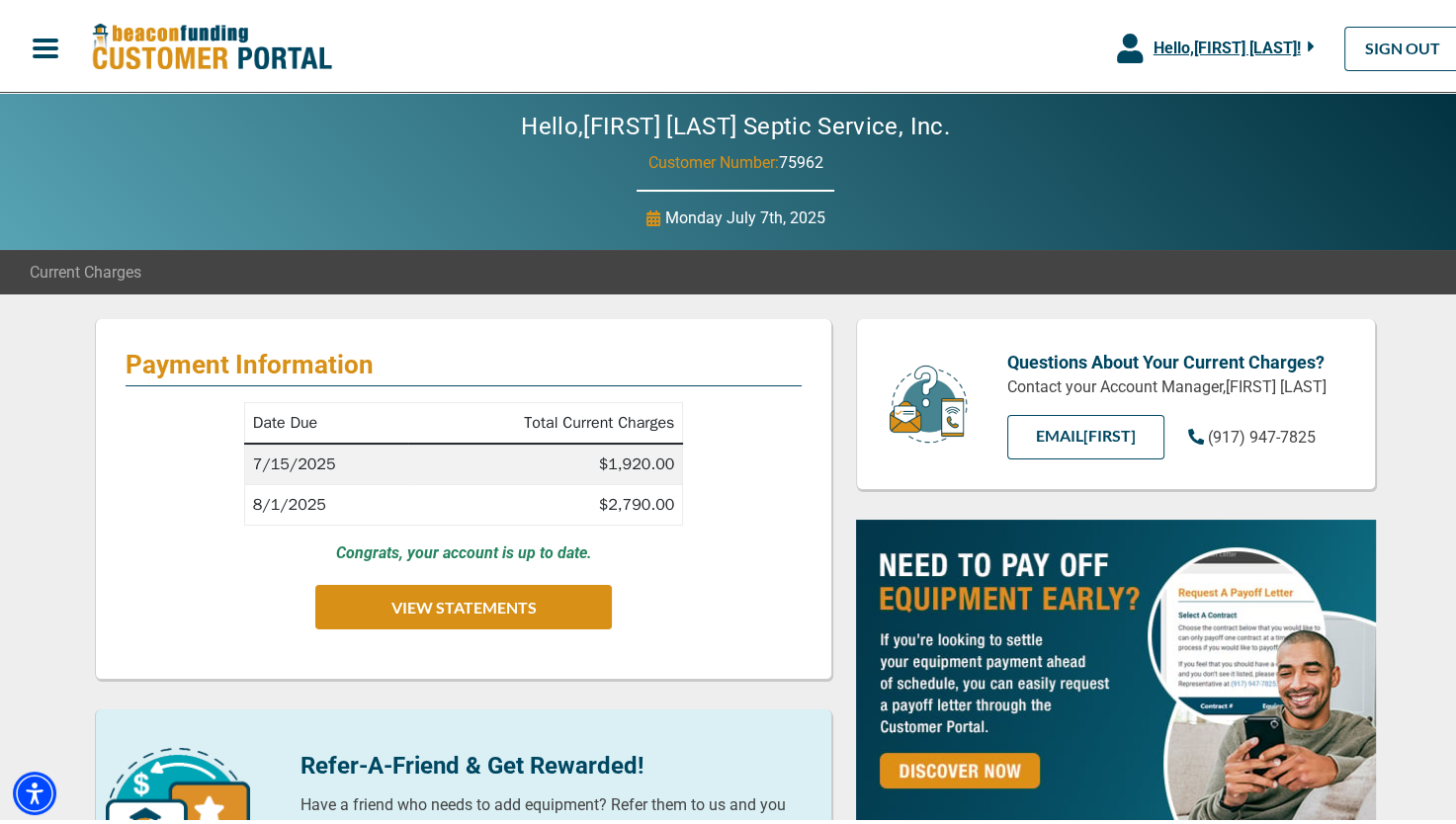 click on "Hello,  [FIRST] [LAST] !" at bounding box center [1227, 43] 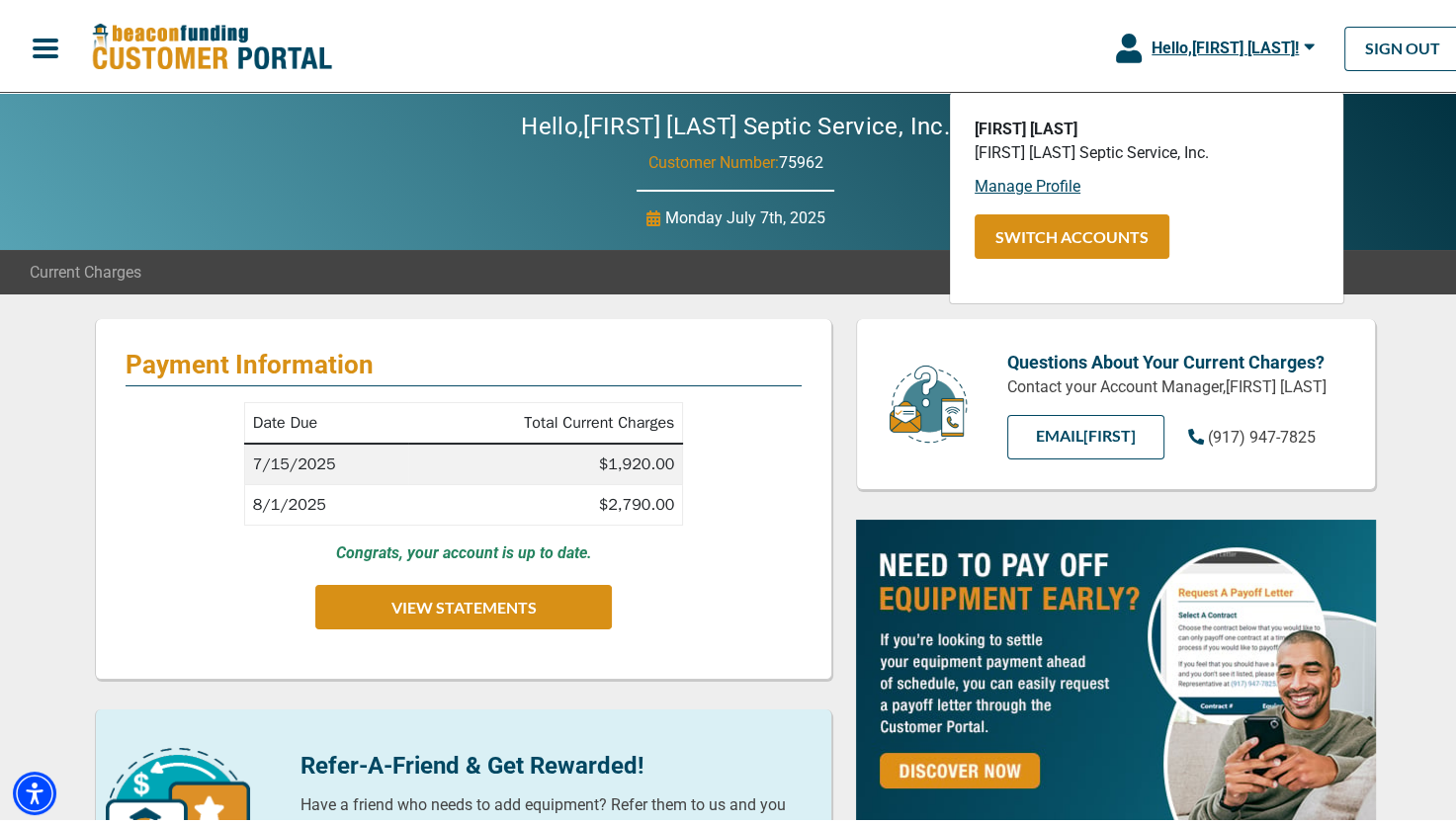 click on "Hello,  [FIRST] [LAST] !" at bounding box center [1225, 43] 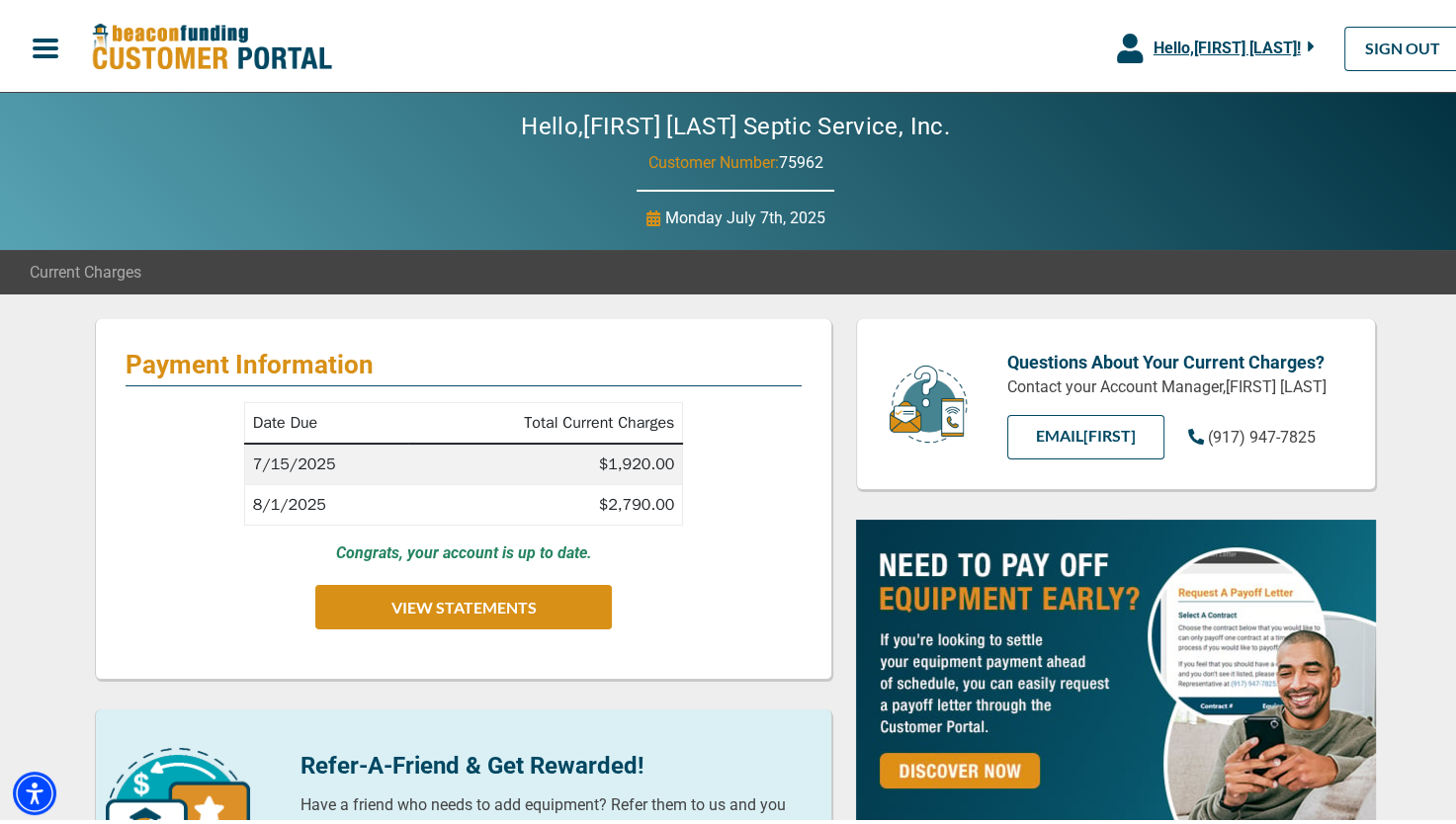 click at bounding box center (45, 44) 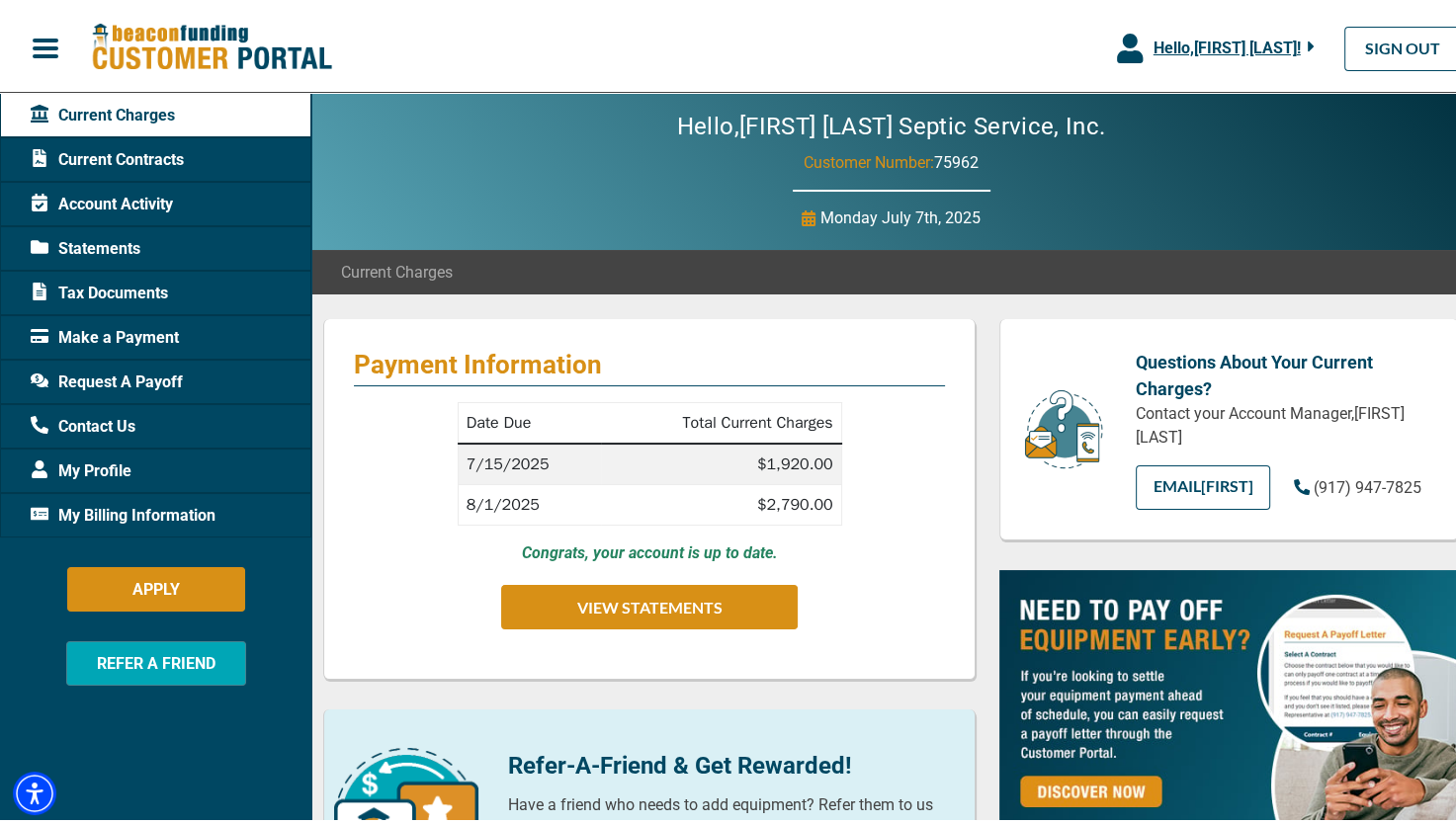 click on "Account Activity" at bounding box center (102, 201) 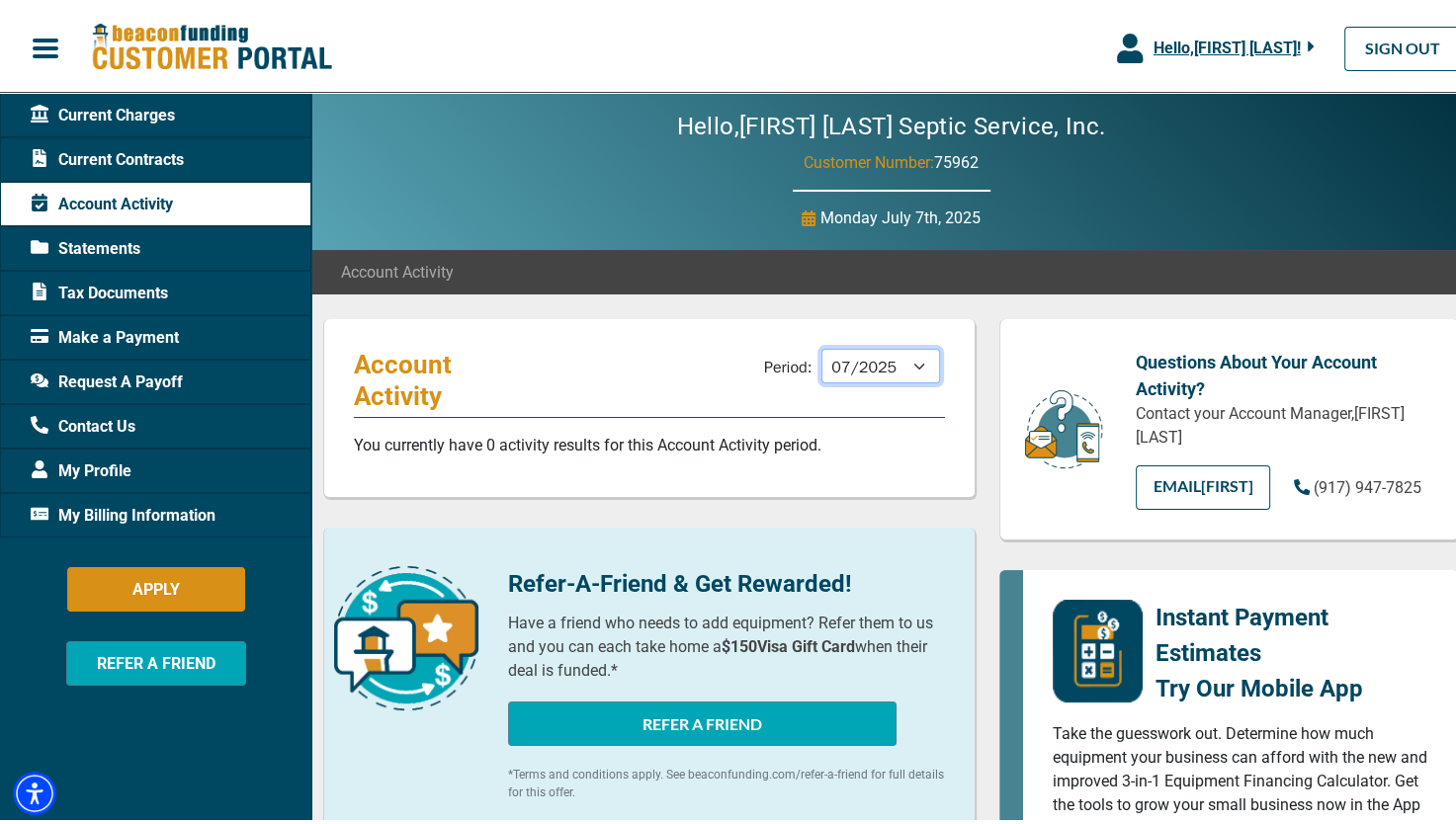 click on "08/2025
07/2025 06/2025 05/2025 04/2025 03/2025 02/2025 01/2025 12/2024 11/2024 10/2024 09/2024 08/2024" at bounding box center [881, 362] 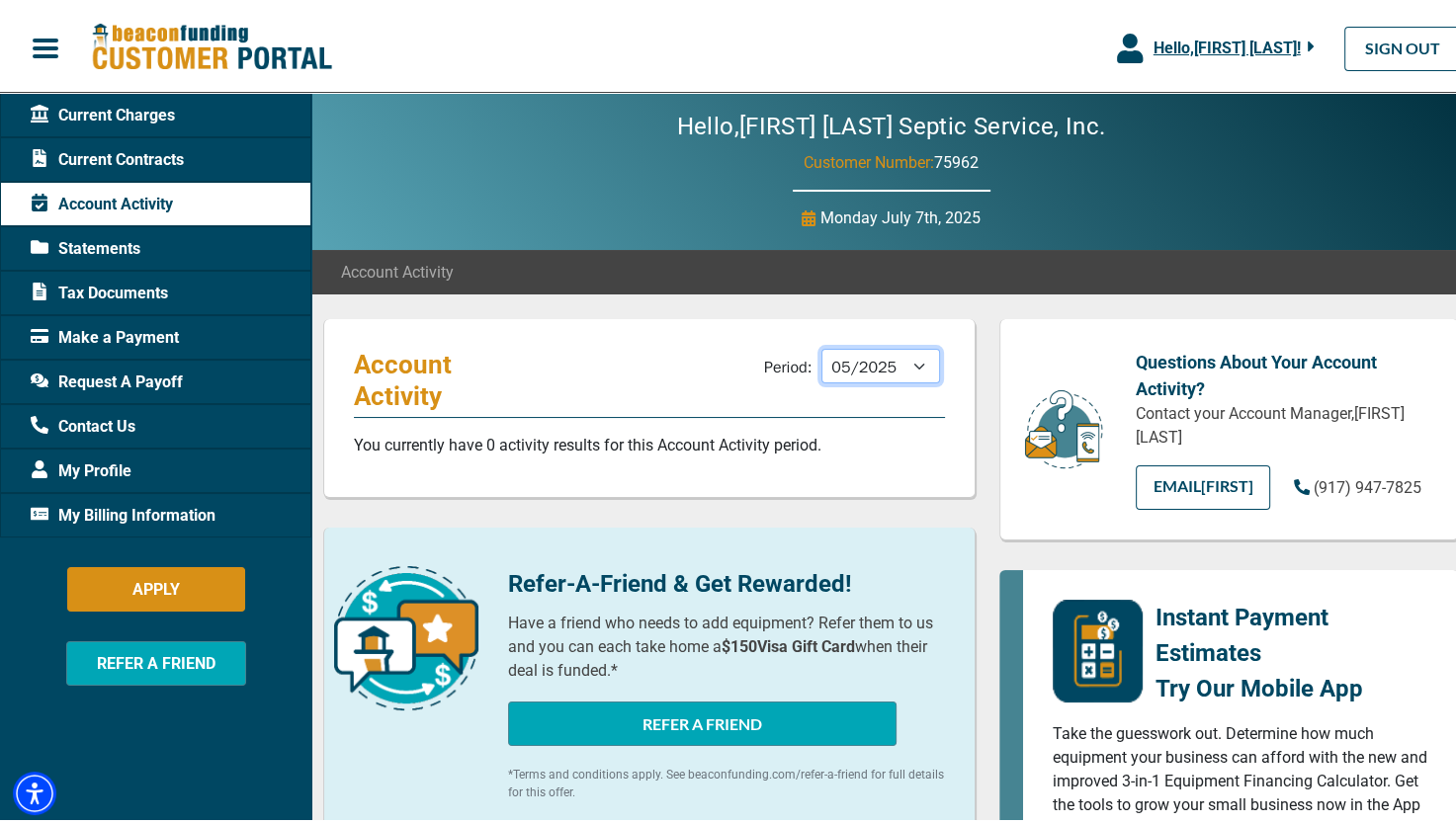 click on "08/2025
07/2025 06/2025 05/2025 04/2025 03/2025 02/2025 01/2025 12/2024 11/2024 10/2024 09/2024 08/2024" at bounding box center (881, 362) 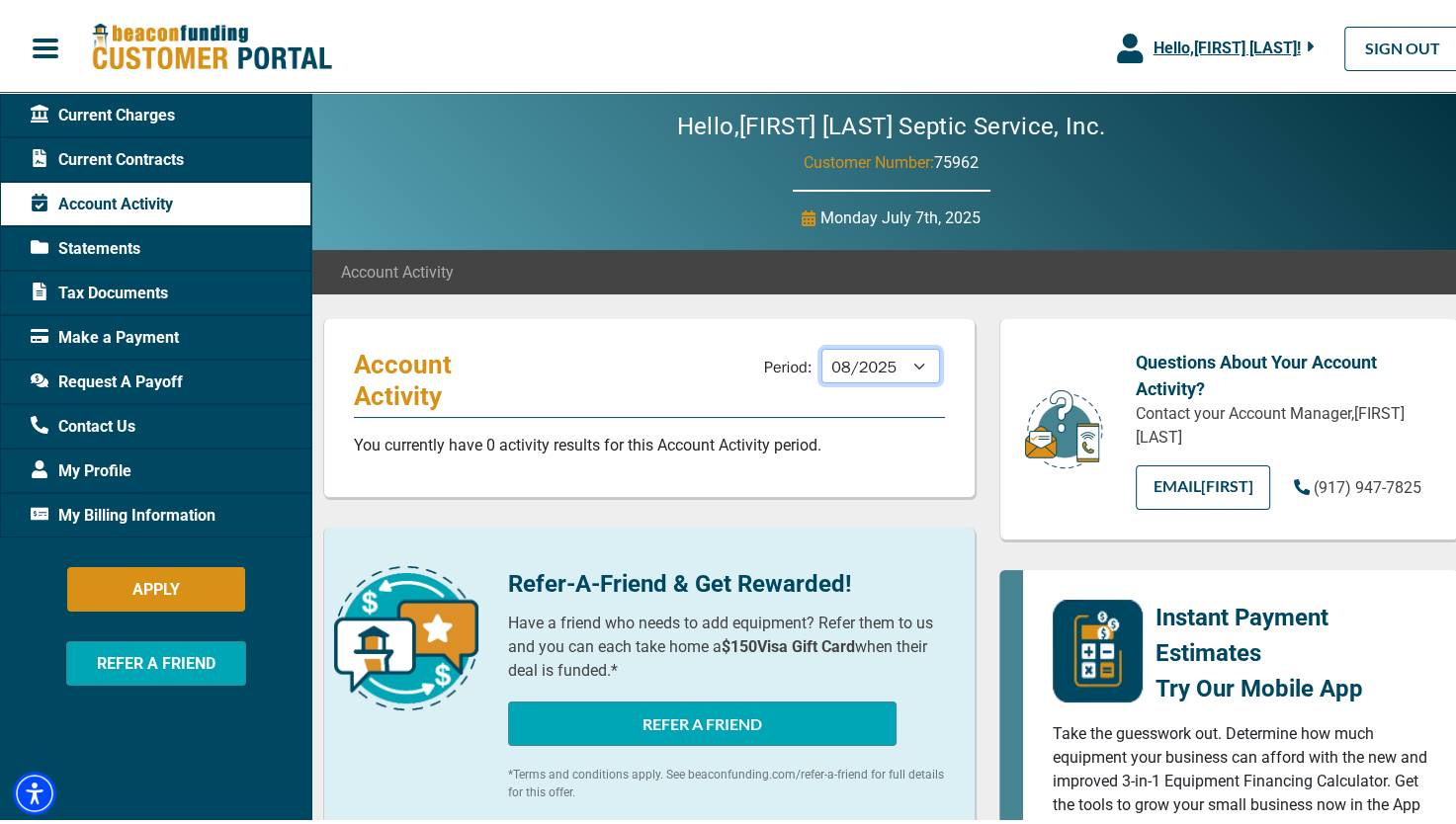 click on "08/2025
07/2025 06/2025 05/2025 04/2025 03/2025 02/2025 01/2025 12/2024 11/2024 10/2024 09/2024 08/2024" at bounding box center [881, 362] 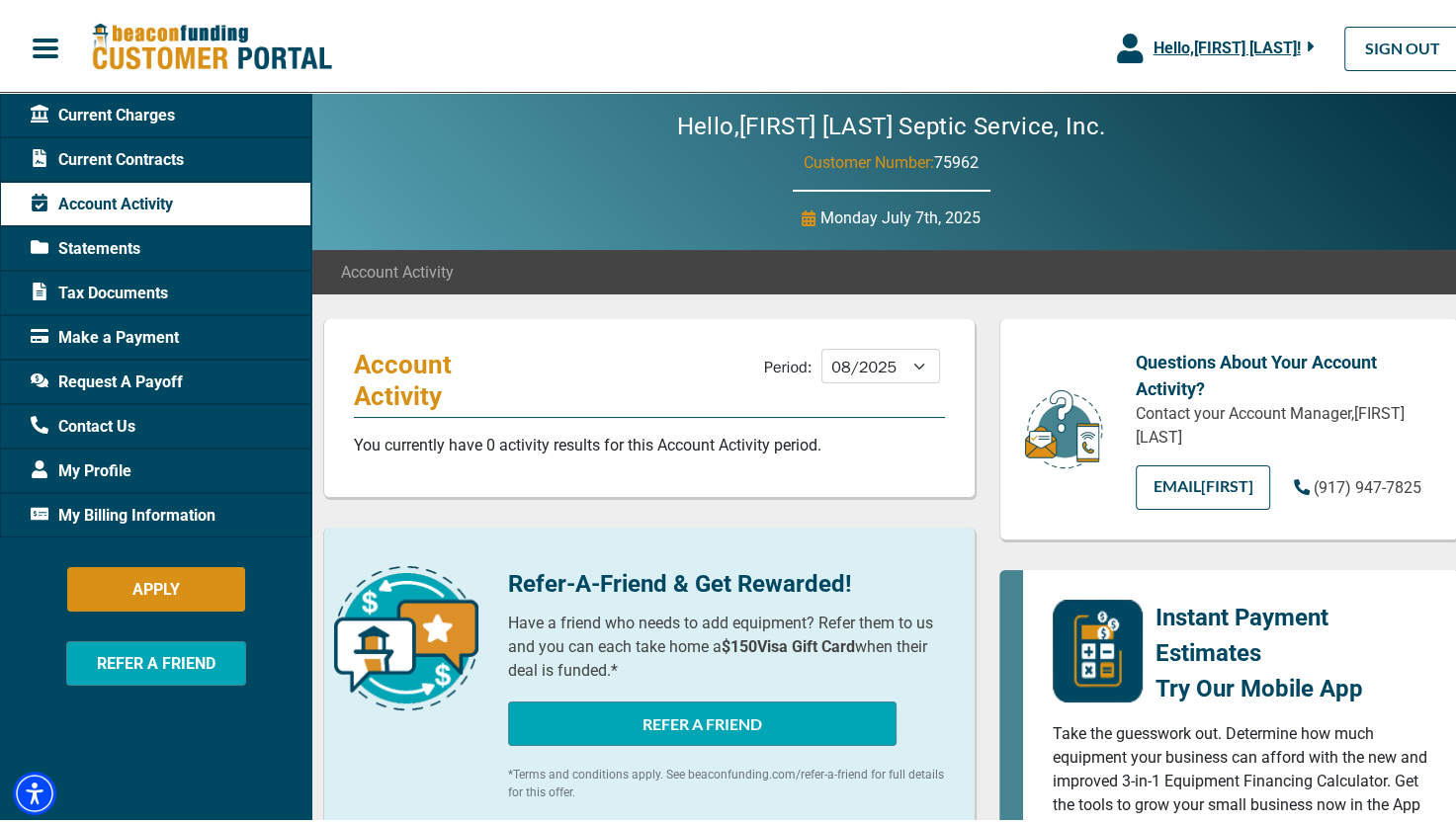 click on "Period:
08/2025
07/2025 06/2025 05/2025 04/2025 03/2025 02/2025 01/2025 12/2024 11/2024 10/2024 09/2024 08/2024" at bounding box center [854, 367] 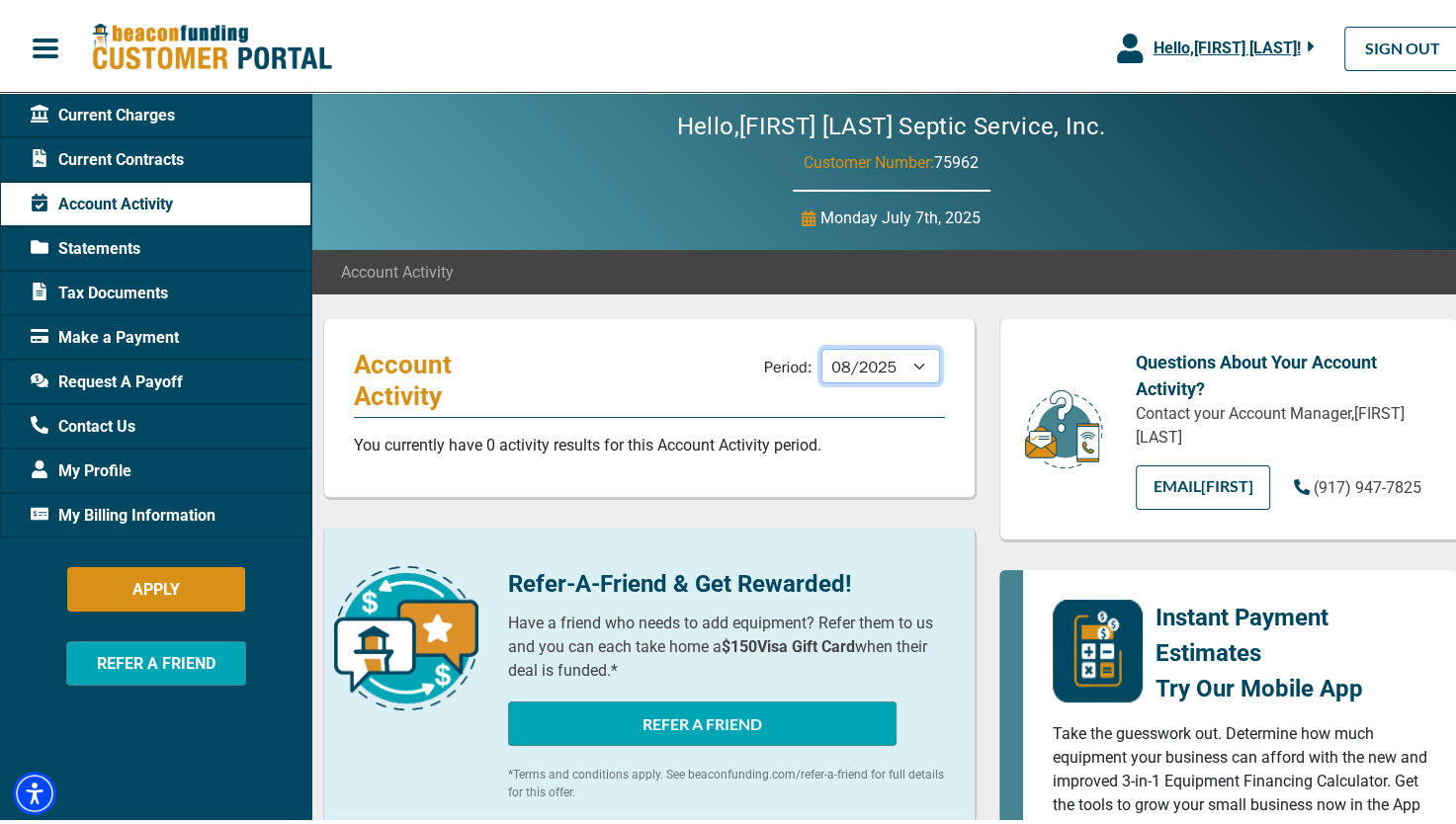 click on "08/2025
07/2025 06/2025 05/2025 04/2025 03/2025 02/2025 01/2025 12/2024 11/2024 10/2024 09/2024 08/2024" at bounding box center [881, 362] 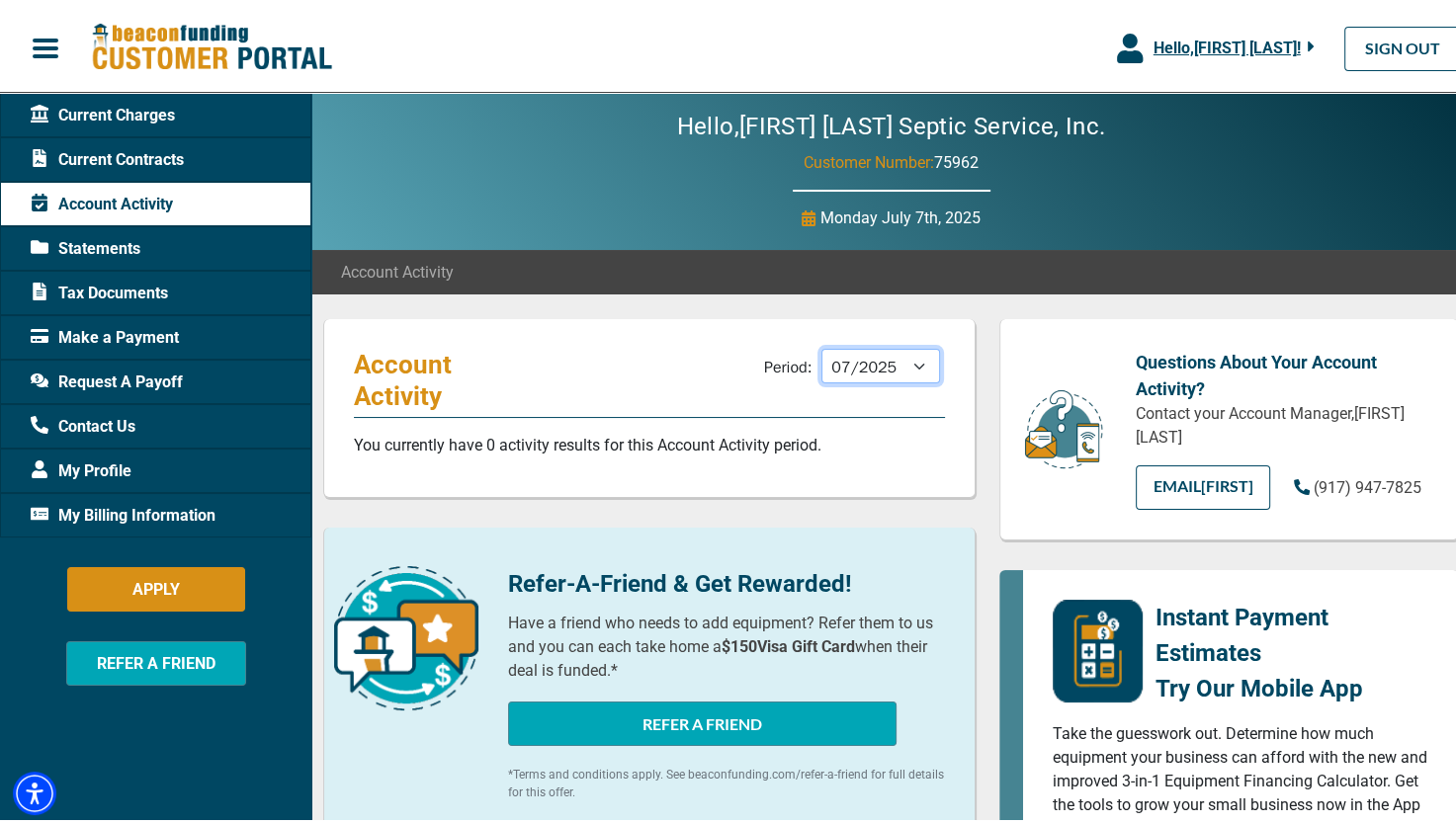 click on "08/2025
07/2025 06/2025 05/2025 04/2025 03/2025 02/2025 01/2025 12/2024 11/2024 10/2024 09/2024 08/2024" at bounding box center (881, 362) 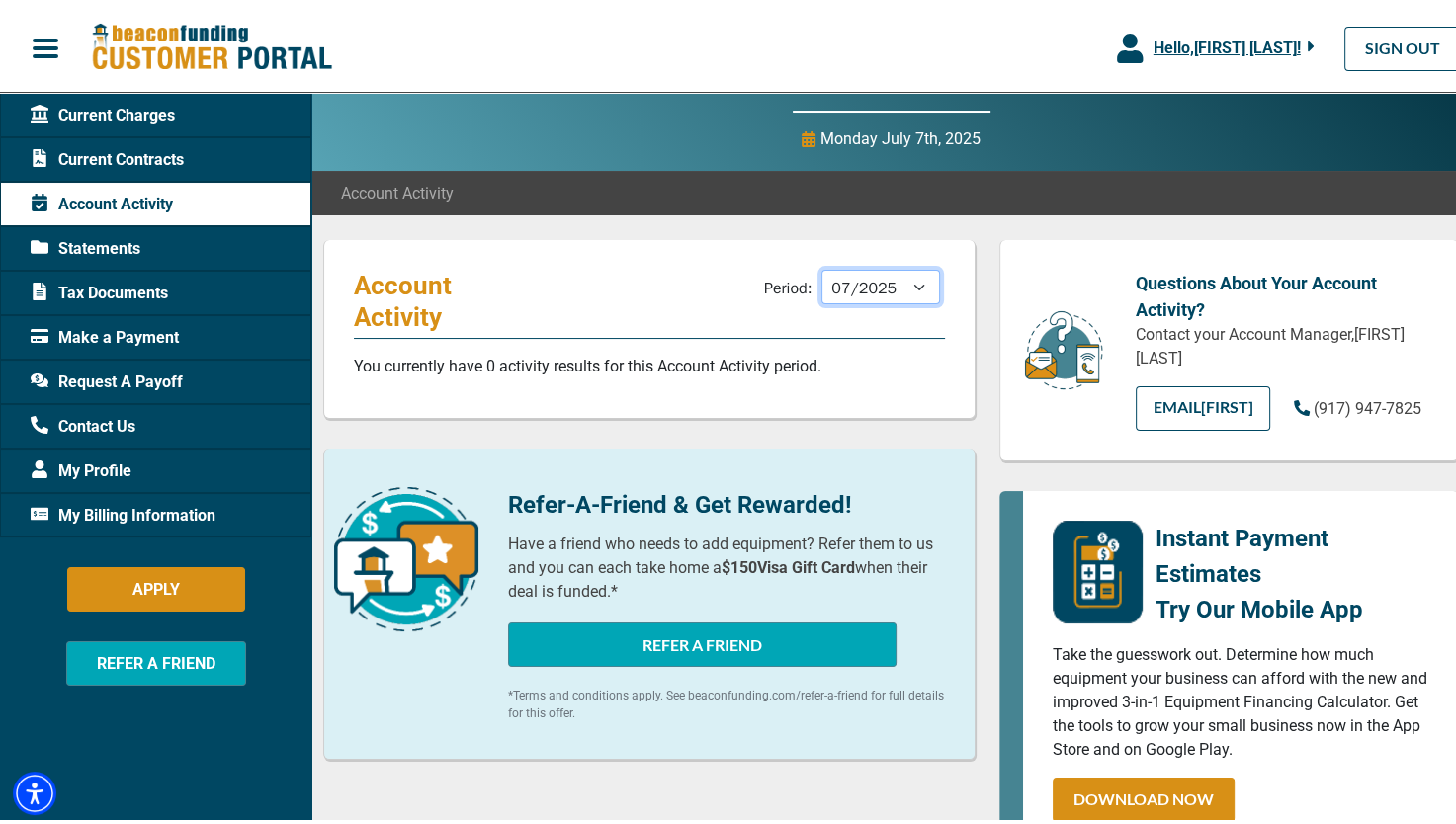 scroll, scrollTop: 0, scrollLeft: 0, axis: both 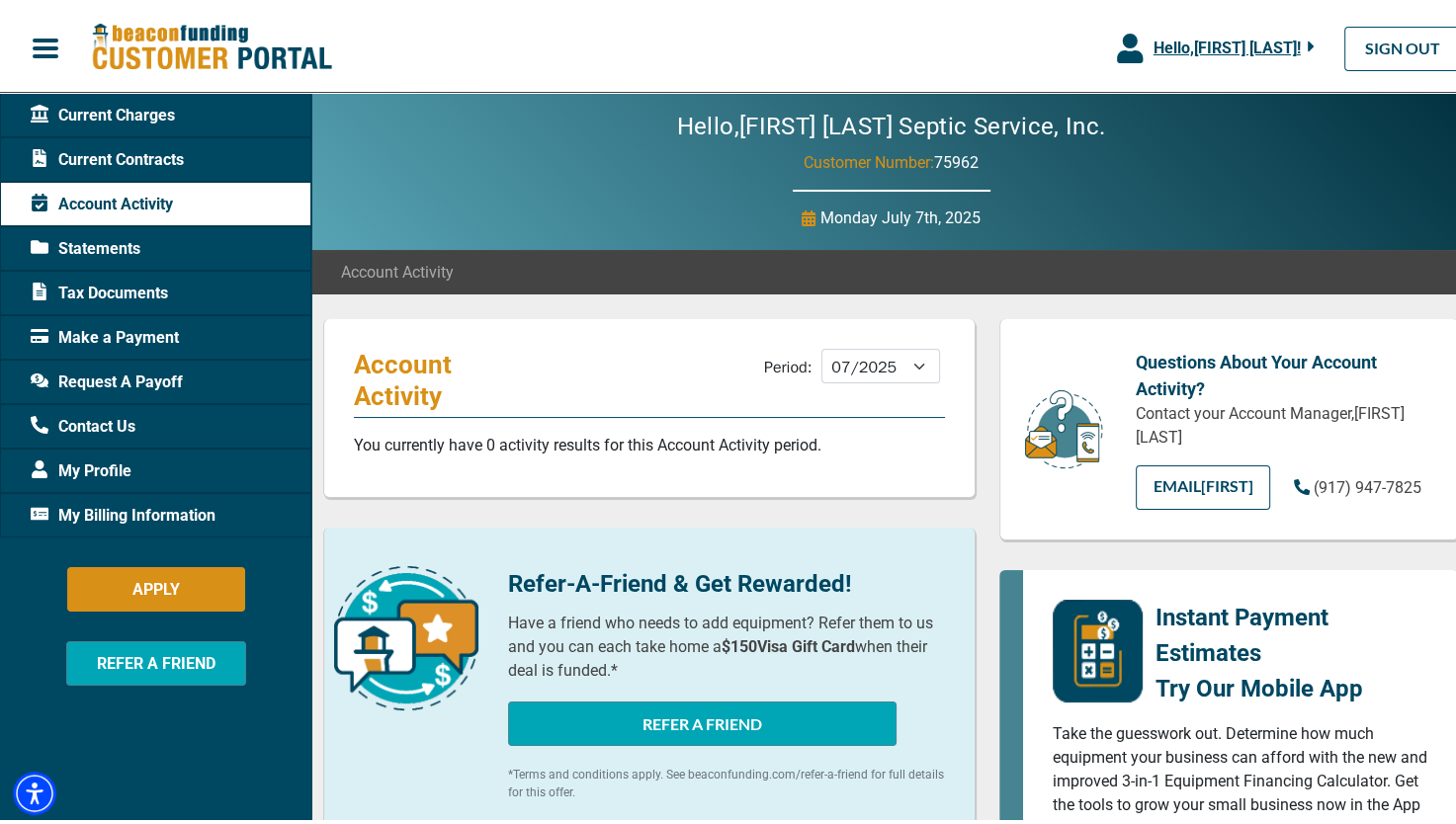 click on "Request A Payoff" at bounding box center [155, 377] 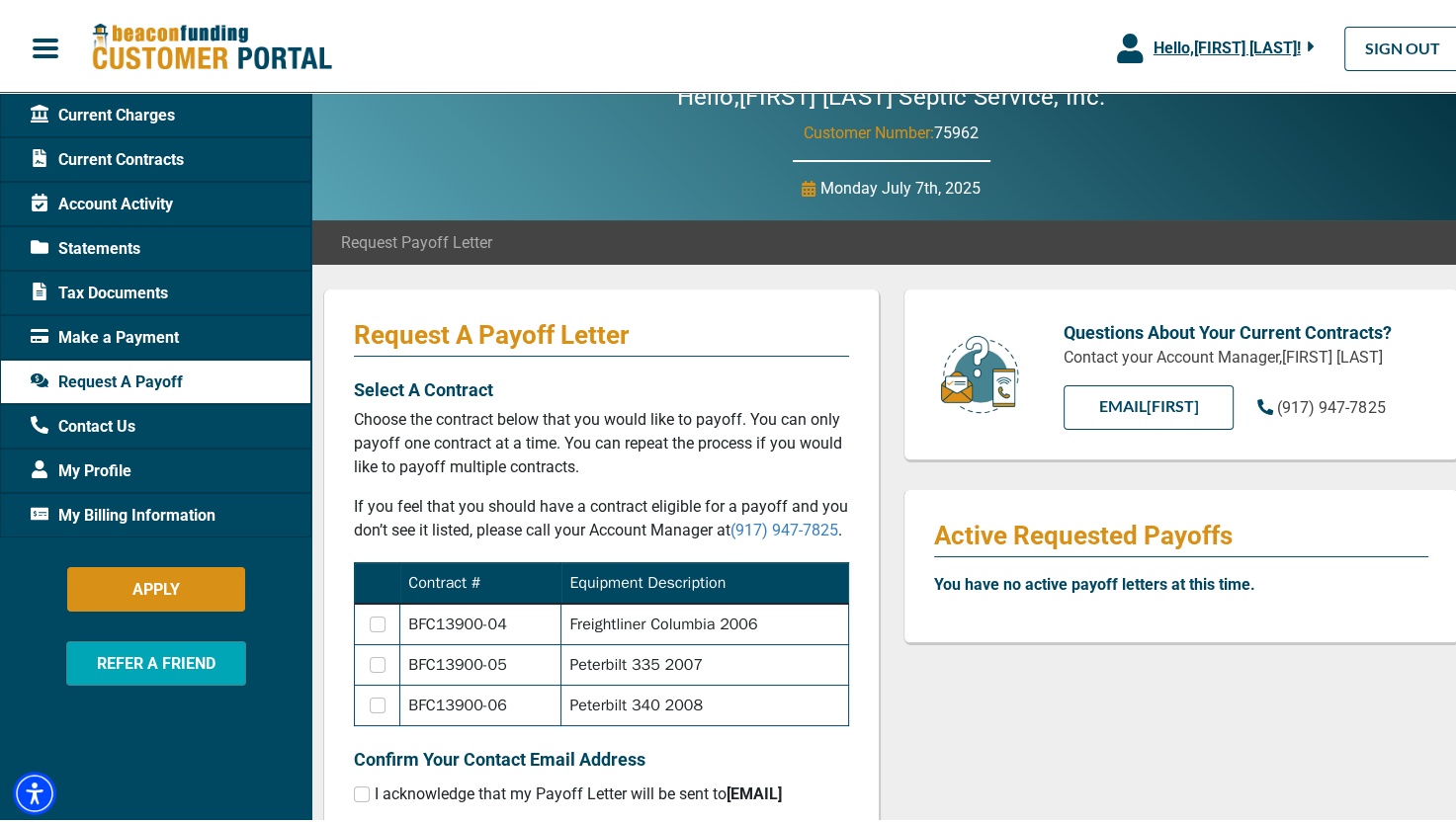 scroll, scrollTop: 0, scrollLeft: 0, axis: both 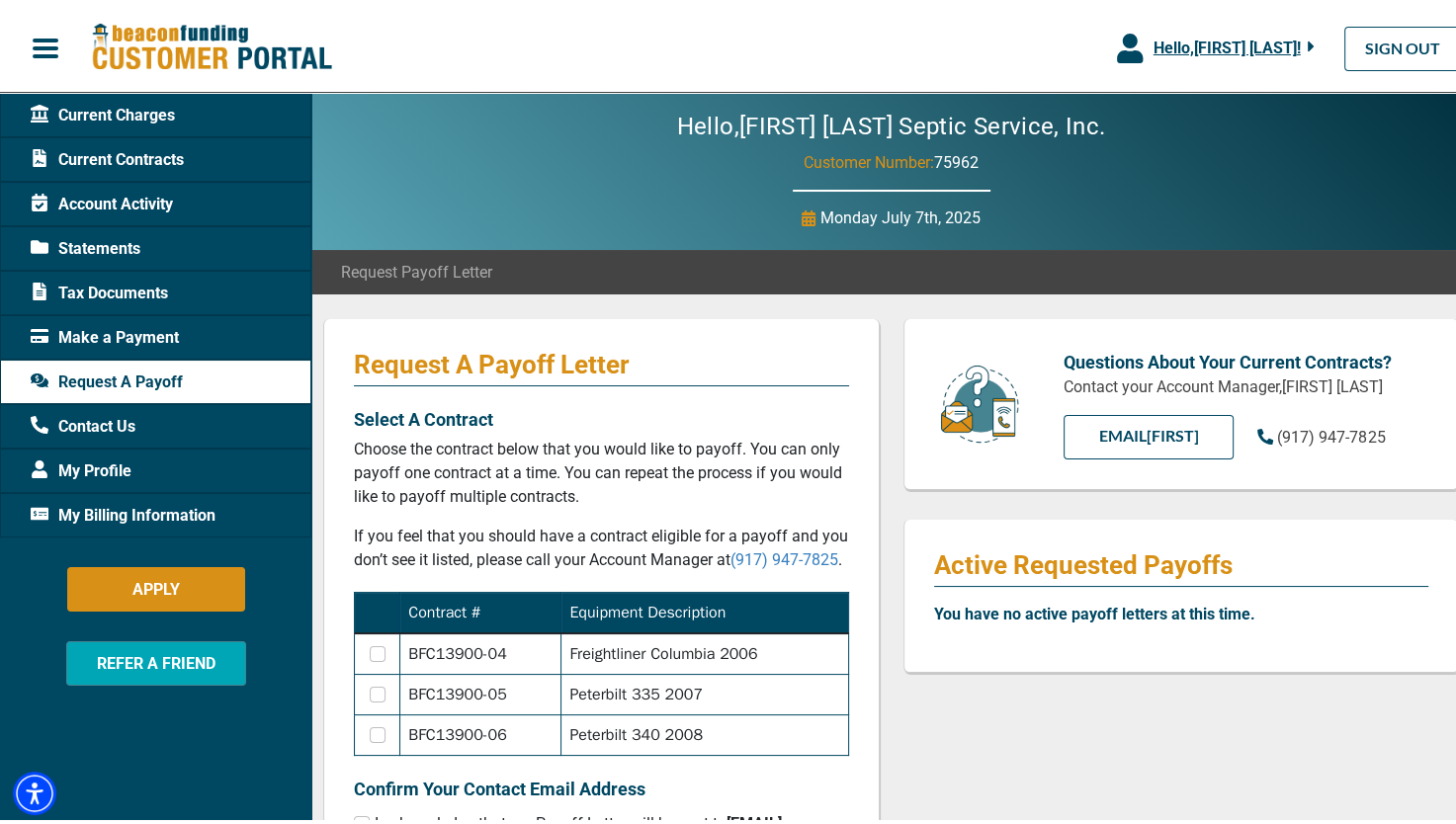 click on "Account Activity" at bounding box center (102, 201) 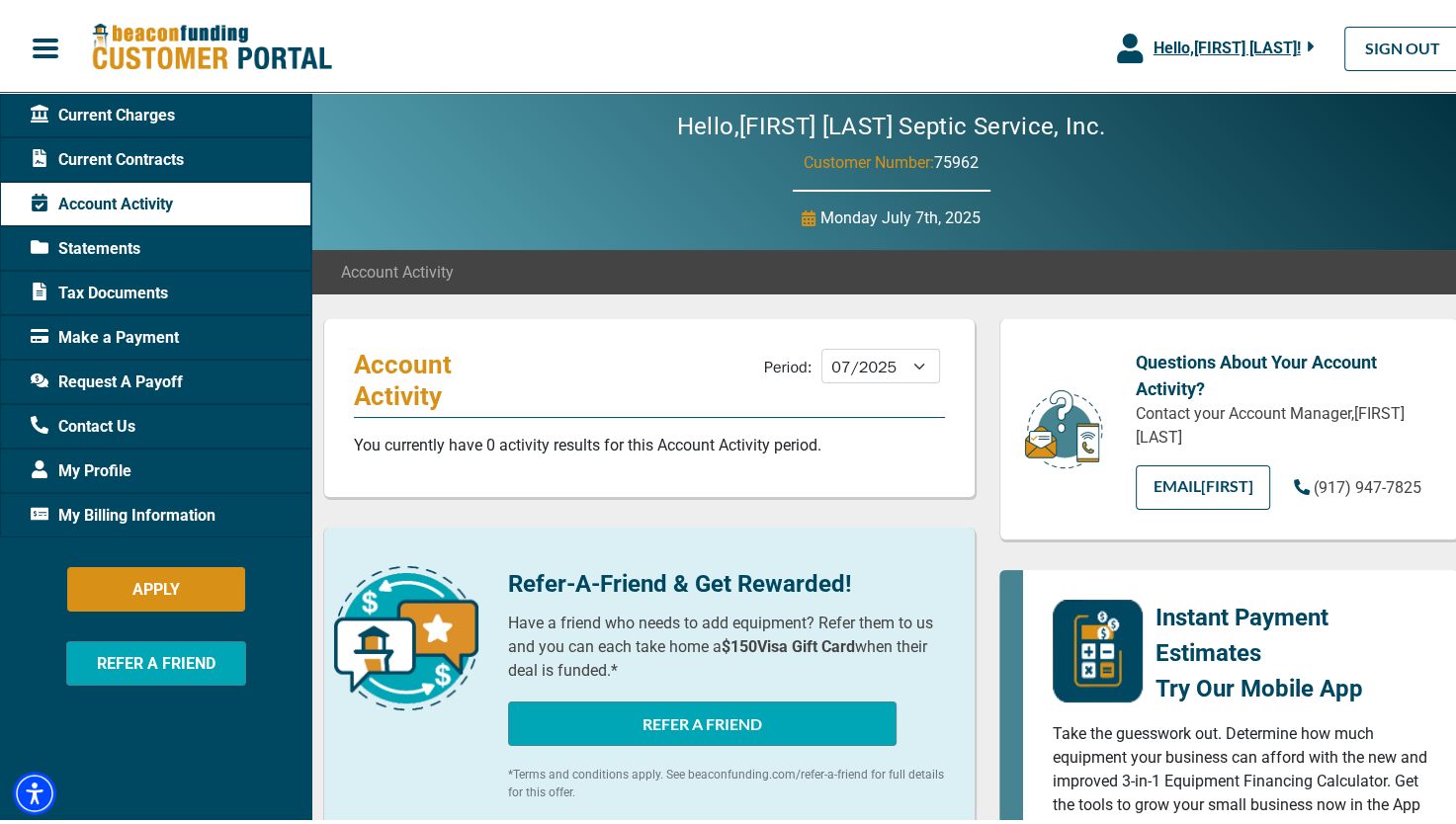 click on "Tax Documents" at bounding box center [99, 289] 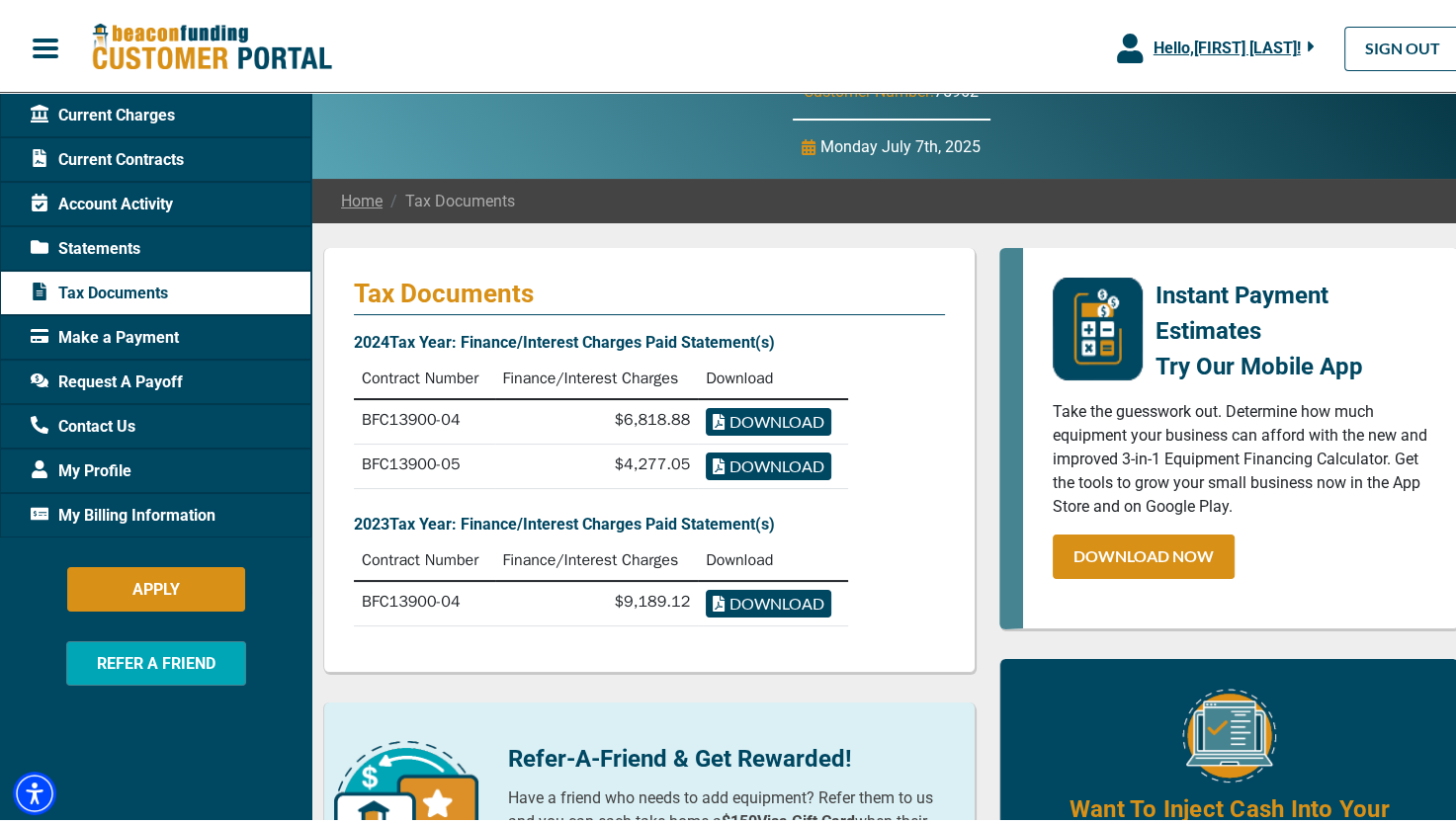 scroll, scrollTop: 99, scrollLeft: 0, axis: vertical 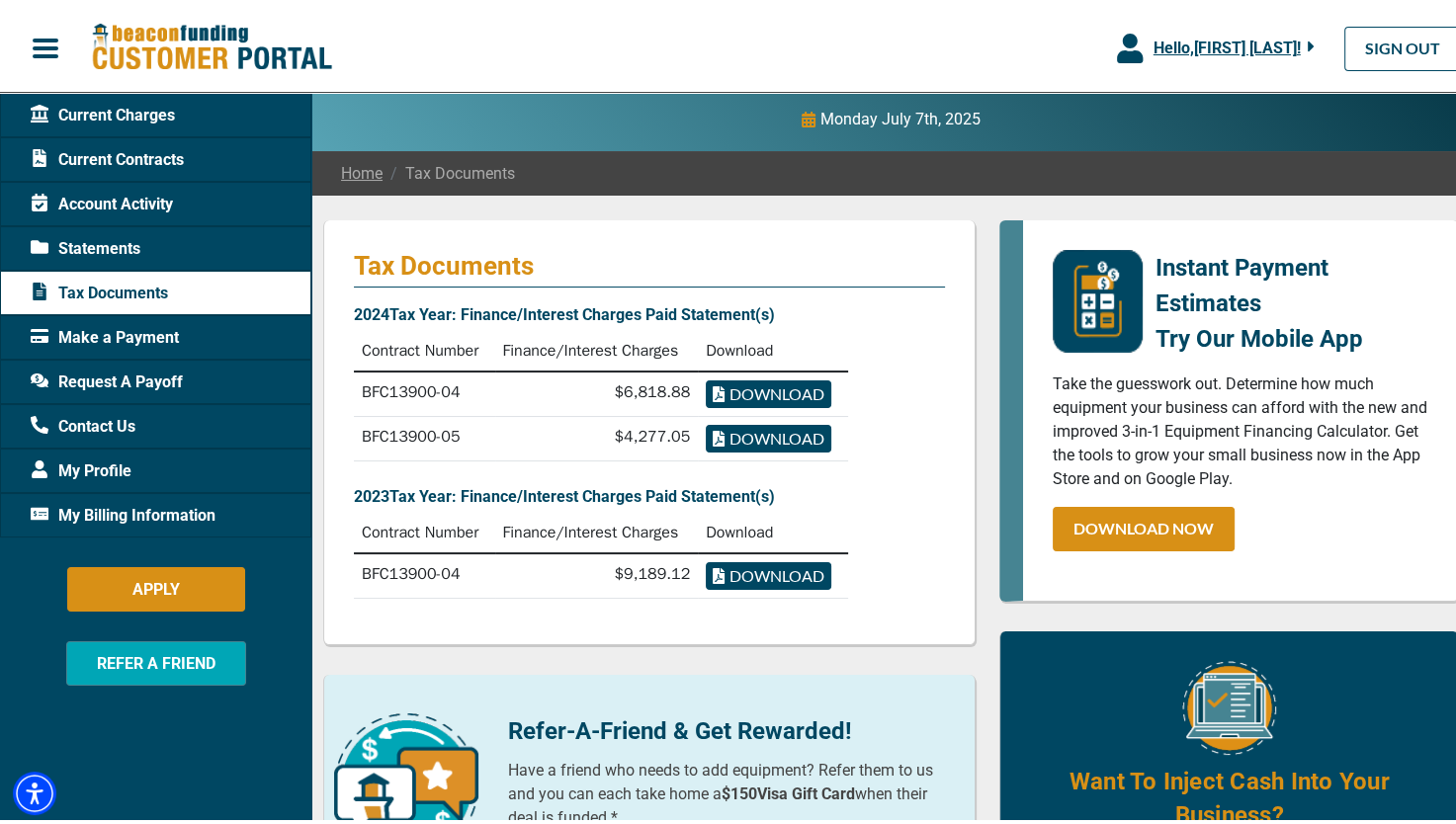 click on "Statements" at bounding box center [85, 245] 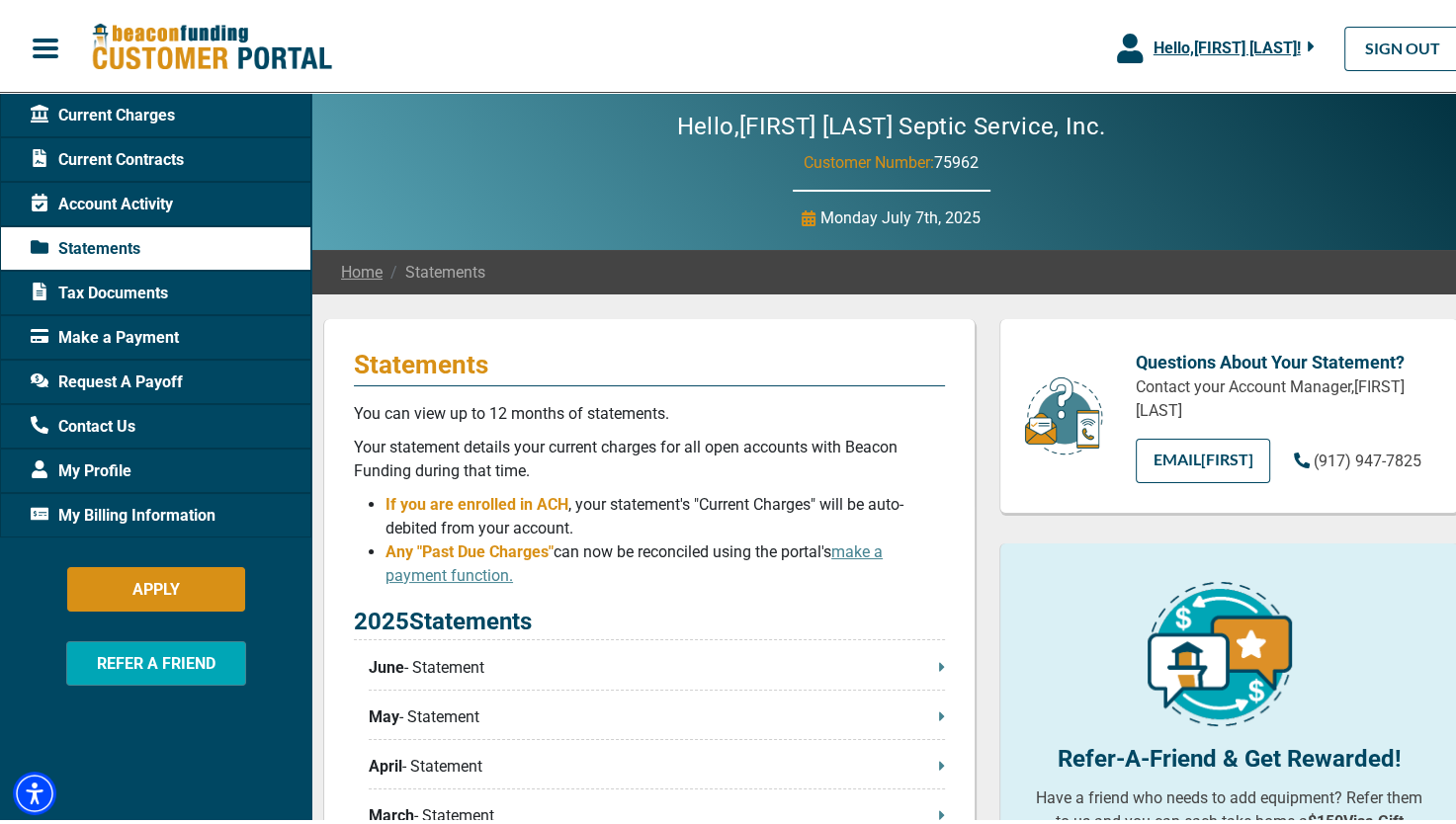 click on "June  - Statement" at bounding box center (656, 664) 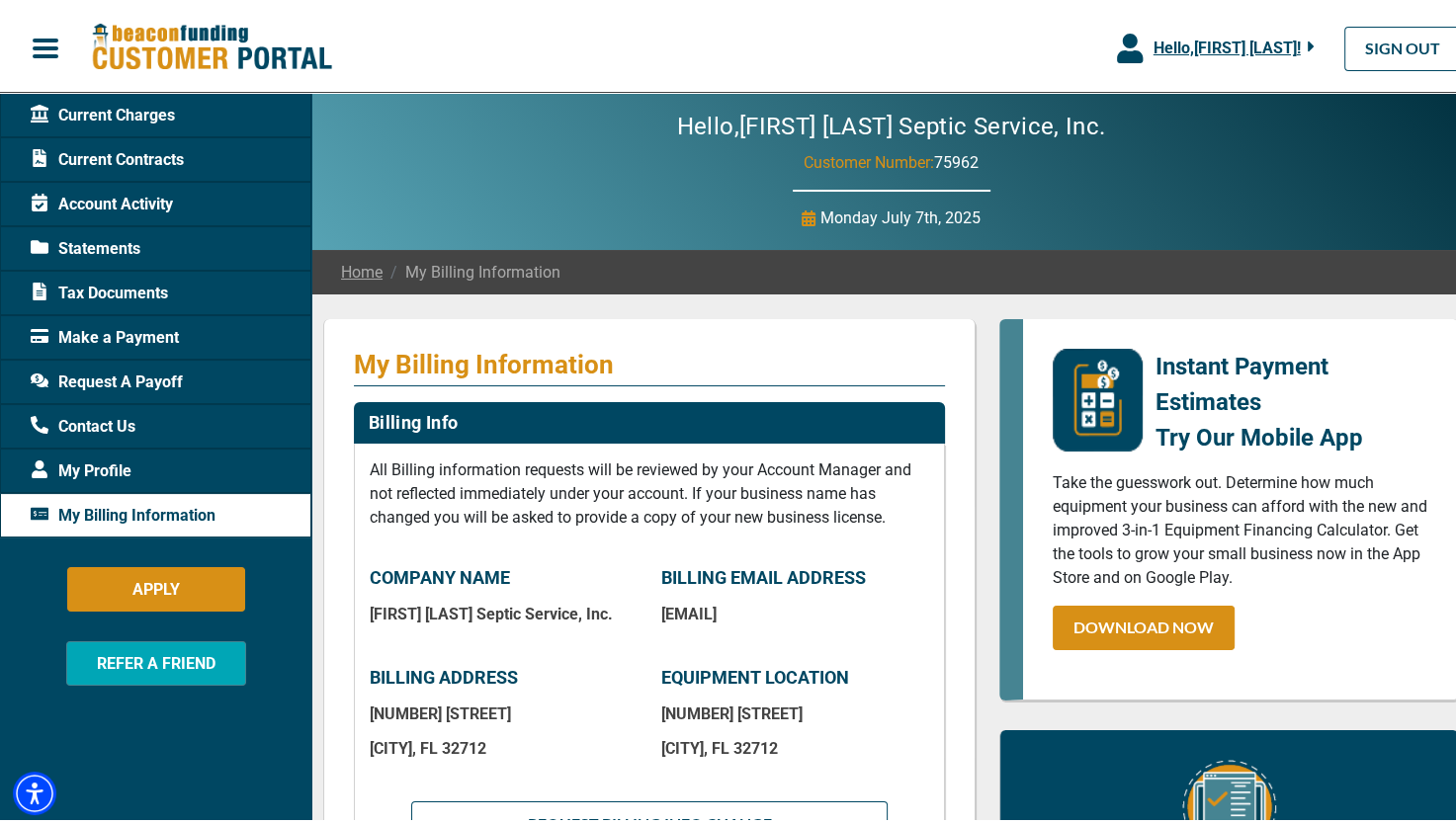 click on "Current Charges" at bounding box center [103, 112] 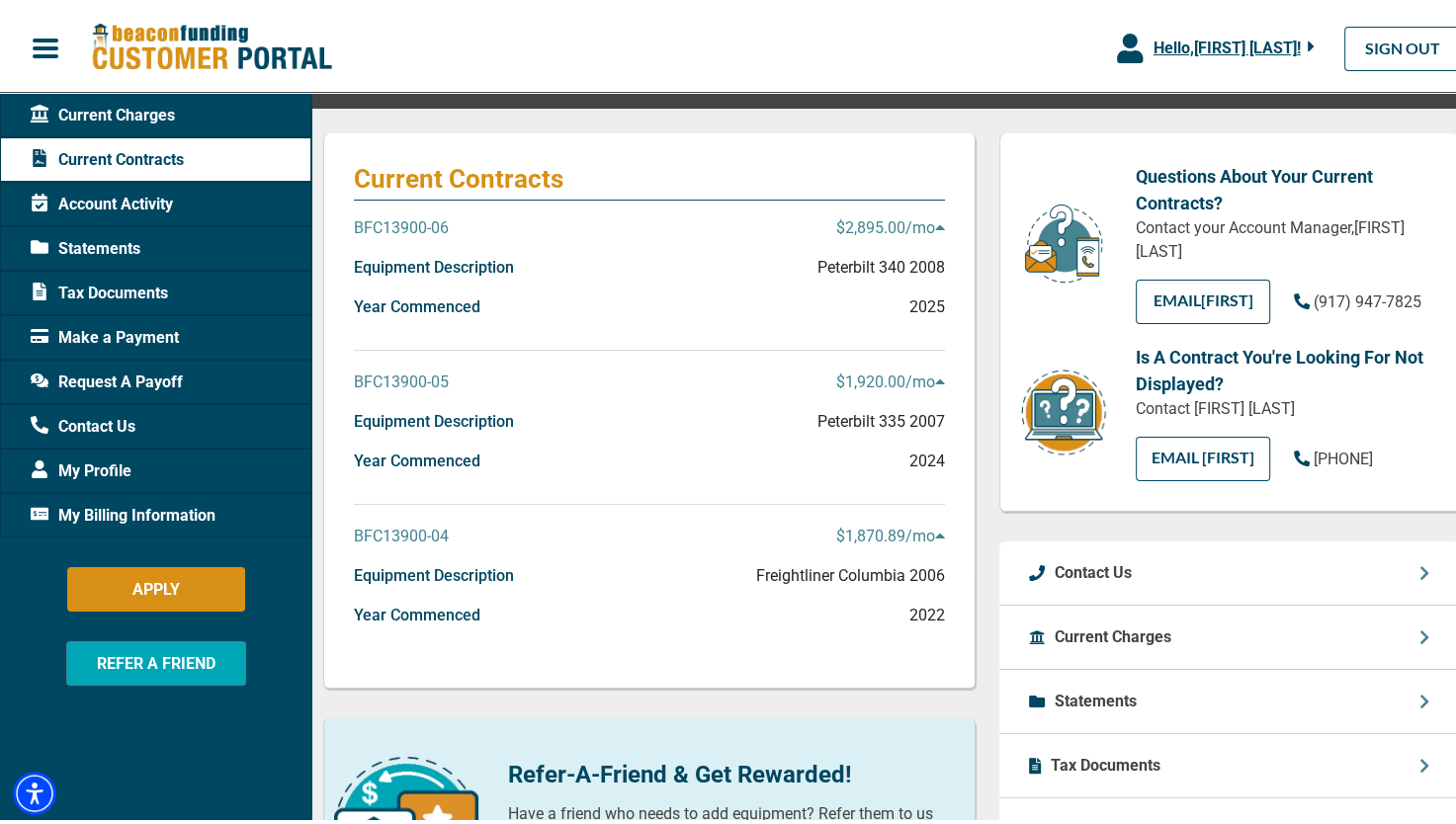 scroll, scrollTop: 198, scrollLeft: 0, axis: vertical 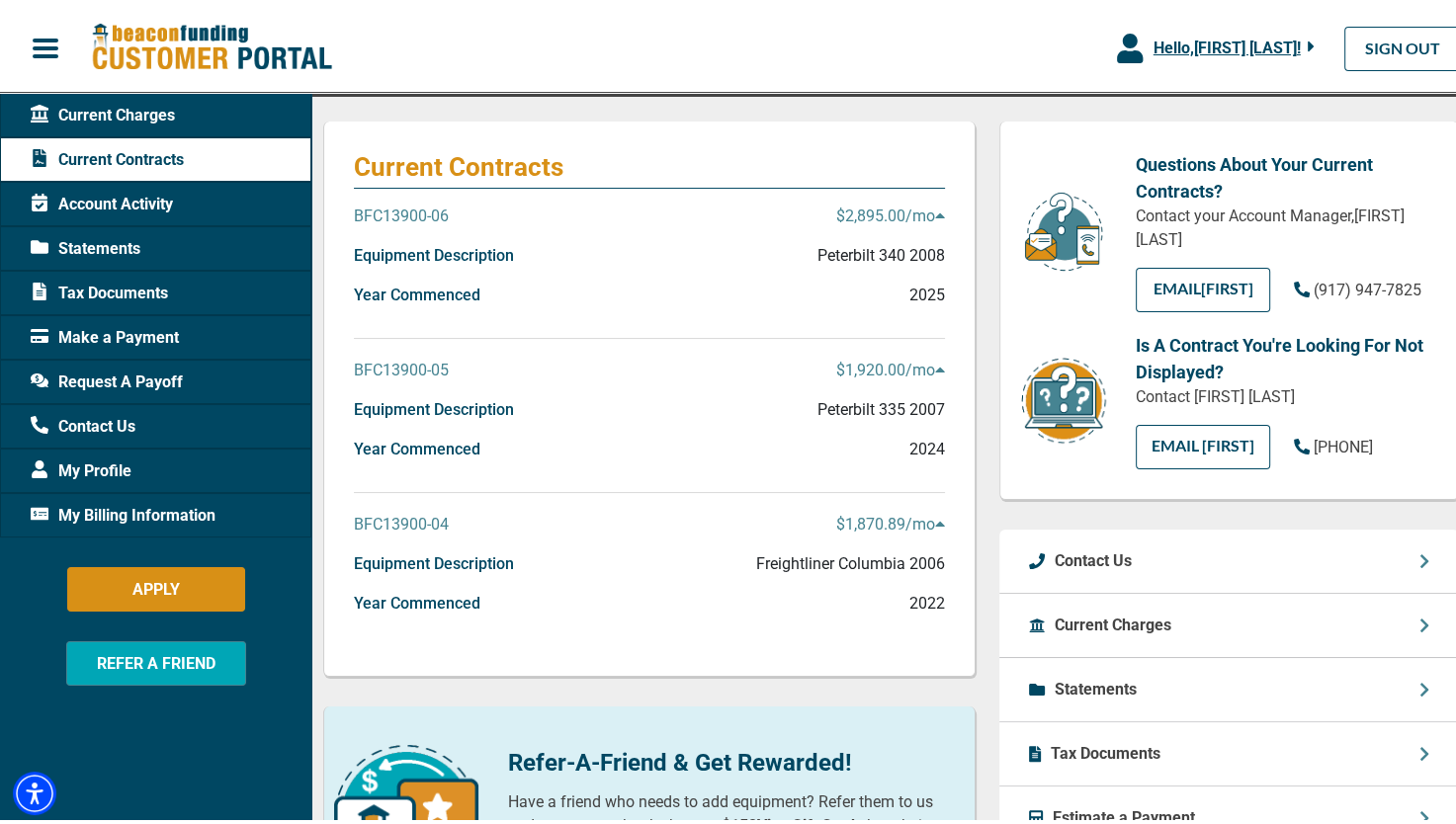 click on "Current Contracts
BFC13900-06
$2,895.00 /mo
Equipment Description
Peterbilt 340 2008
Year Commenced
2025 BFC13900-05
$1,920.00 /mo
Equipment Description
Peterbilt 335 2007
Year Commenced
2024 BFC13900-04
$1,870.89 /mo
Equipment Description 2022" at bounding box center [649, 395] 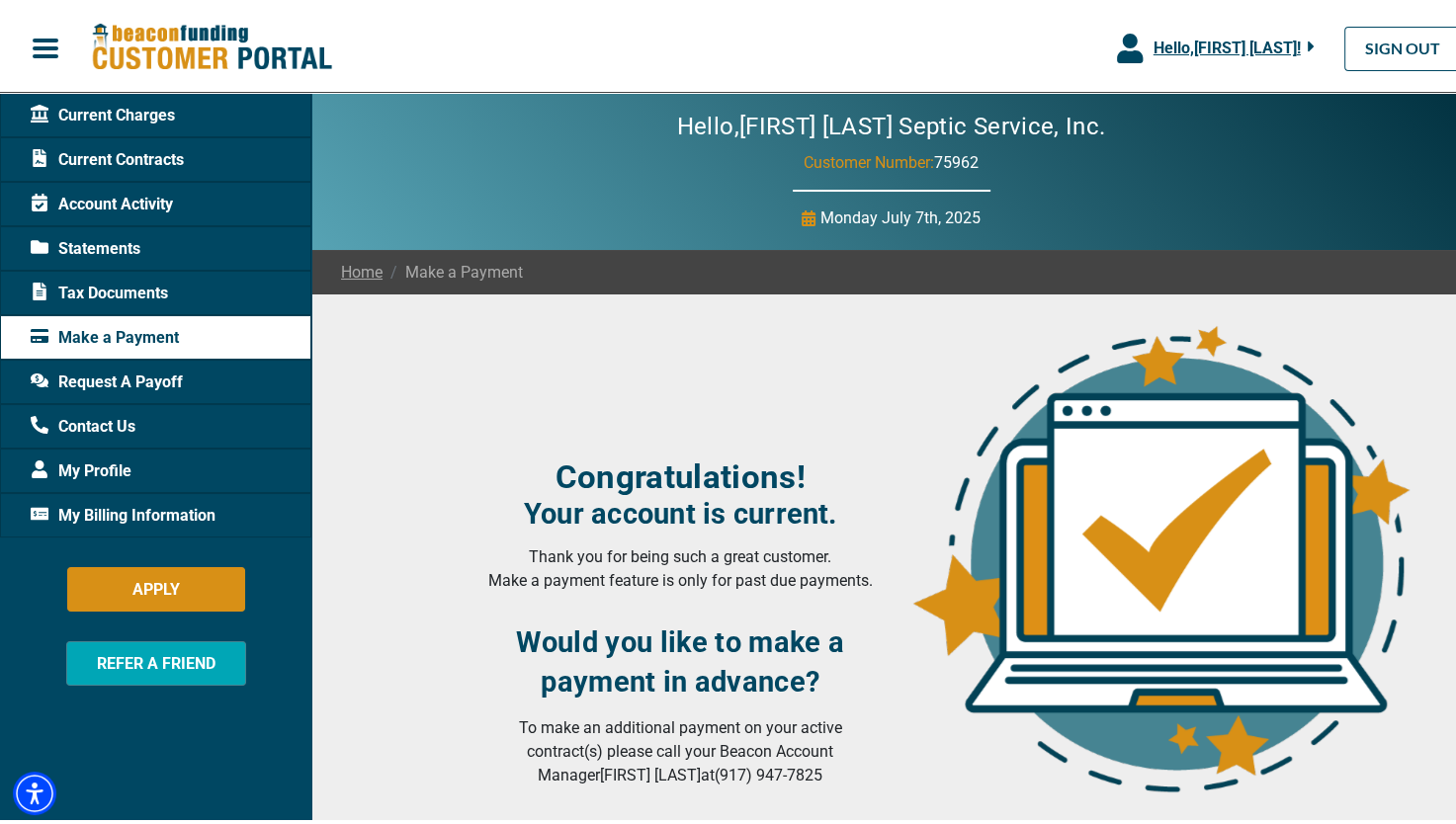 scroll, scrollTop: 0, scrollLeft: 0, axis: both 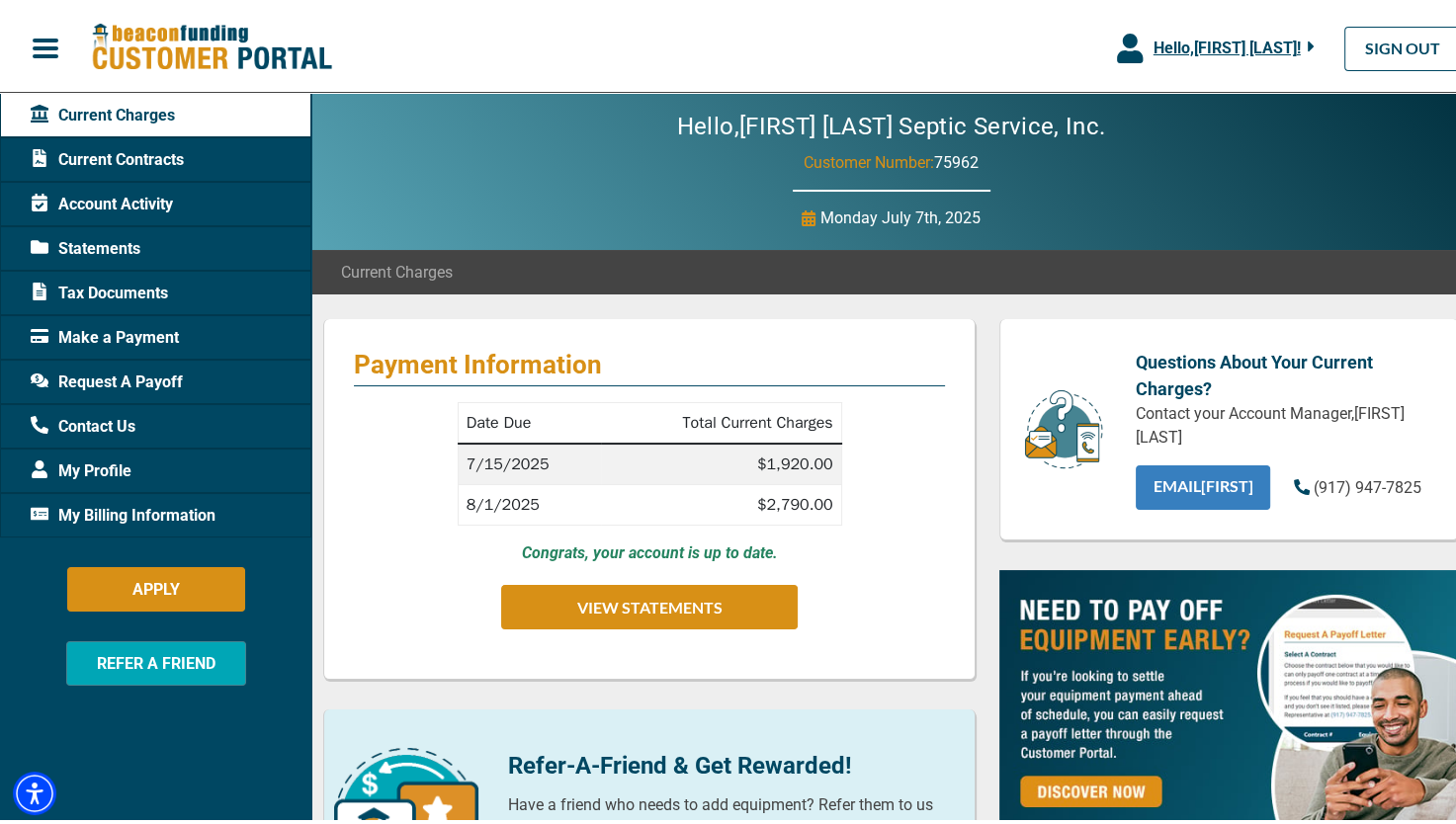 click on "EMAIL [FIRST]" at bounding box center [1203, 483] 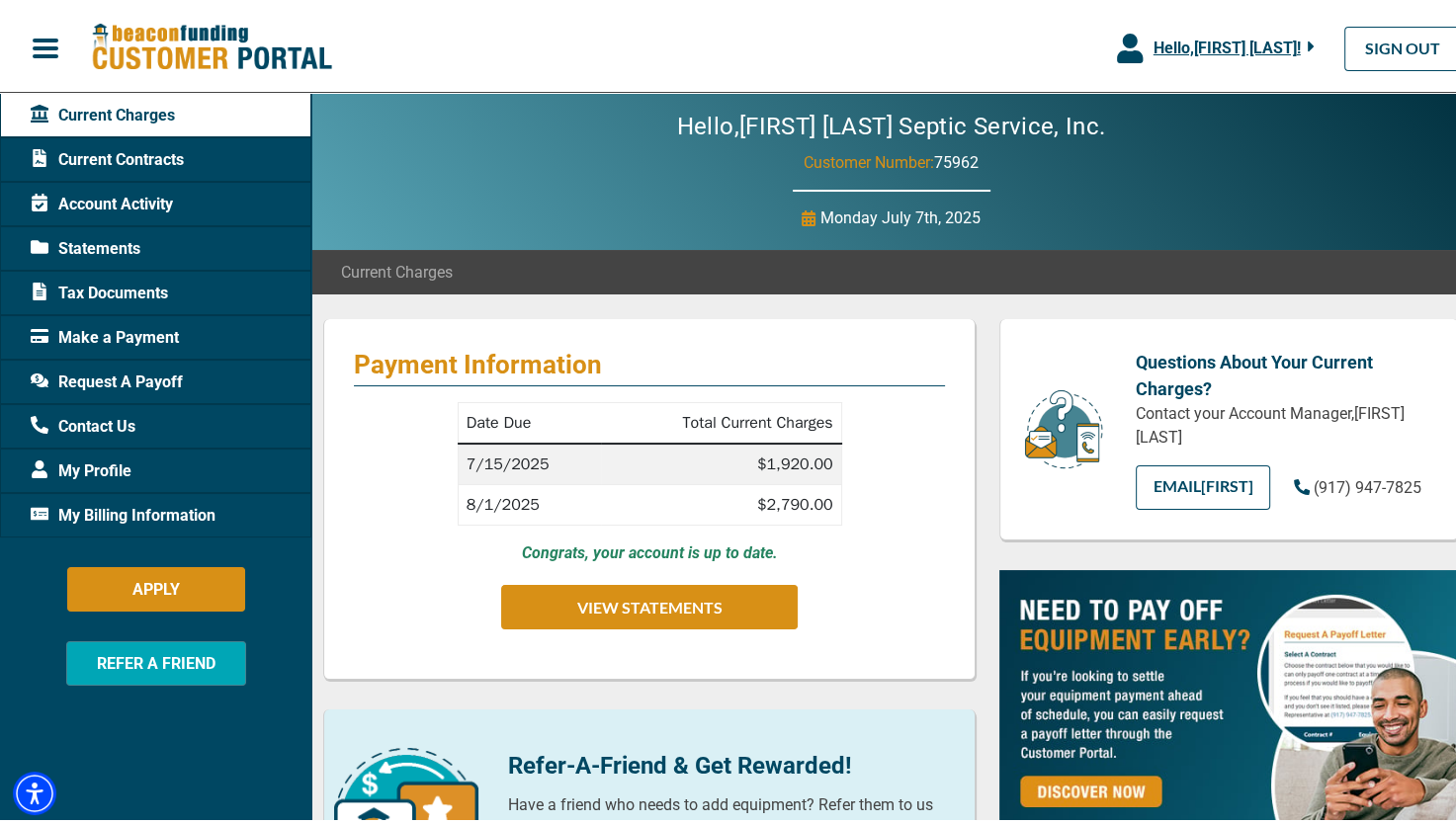 click on "Hello,  [FIRST] [LAST] Septic Service, Inc. Customer Number:  75962
Monday July 7th, 2025" at bounding box center [891, 167] 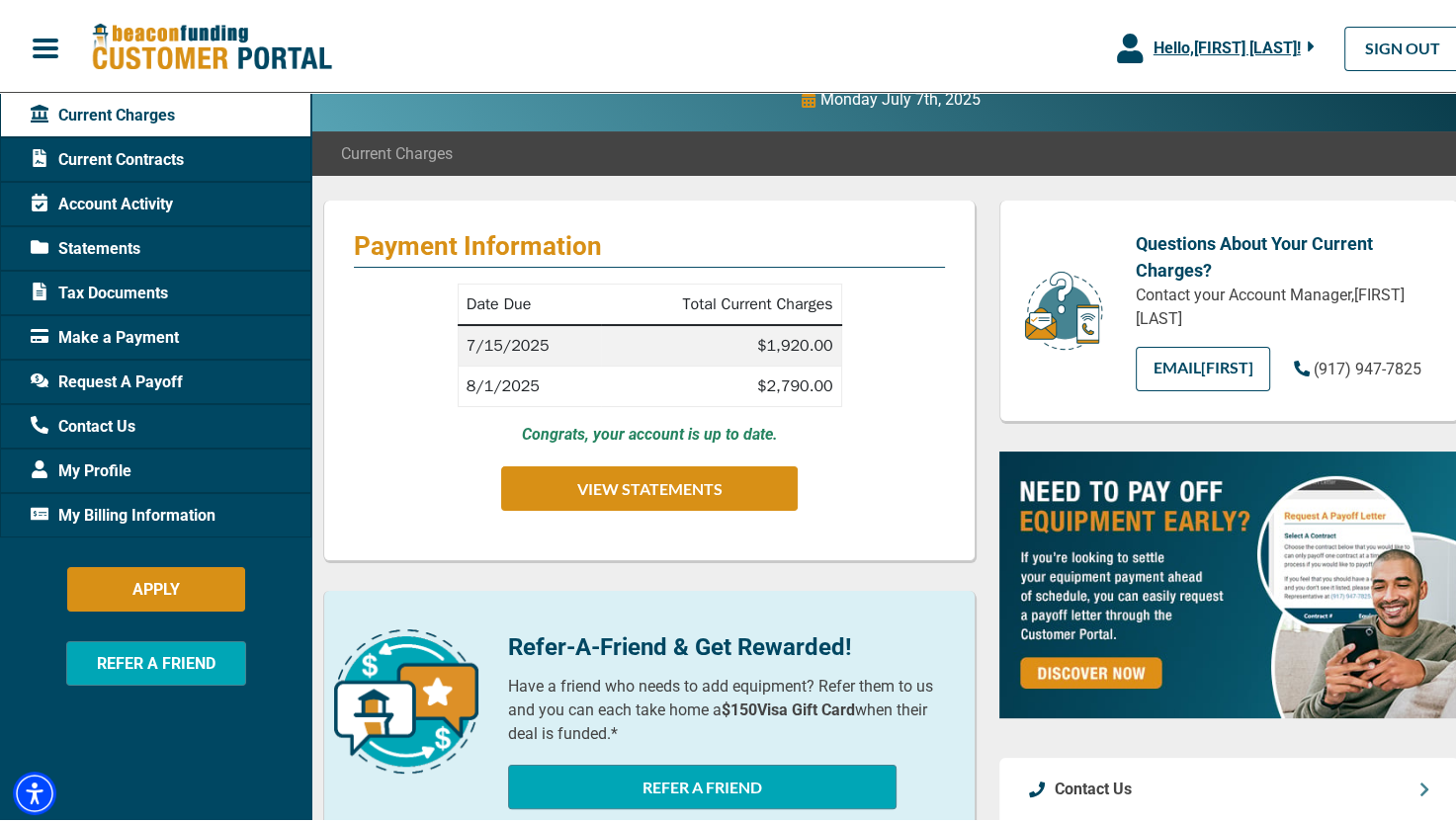 scroll, scrollTop: 0, scrollLeft: 0, axis: both 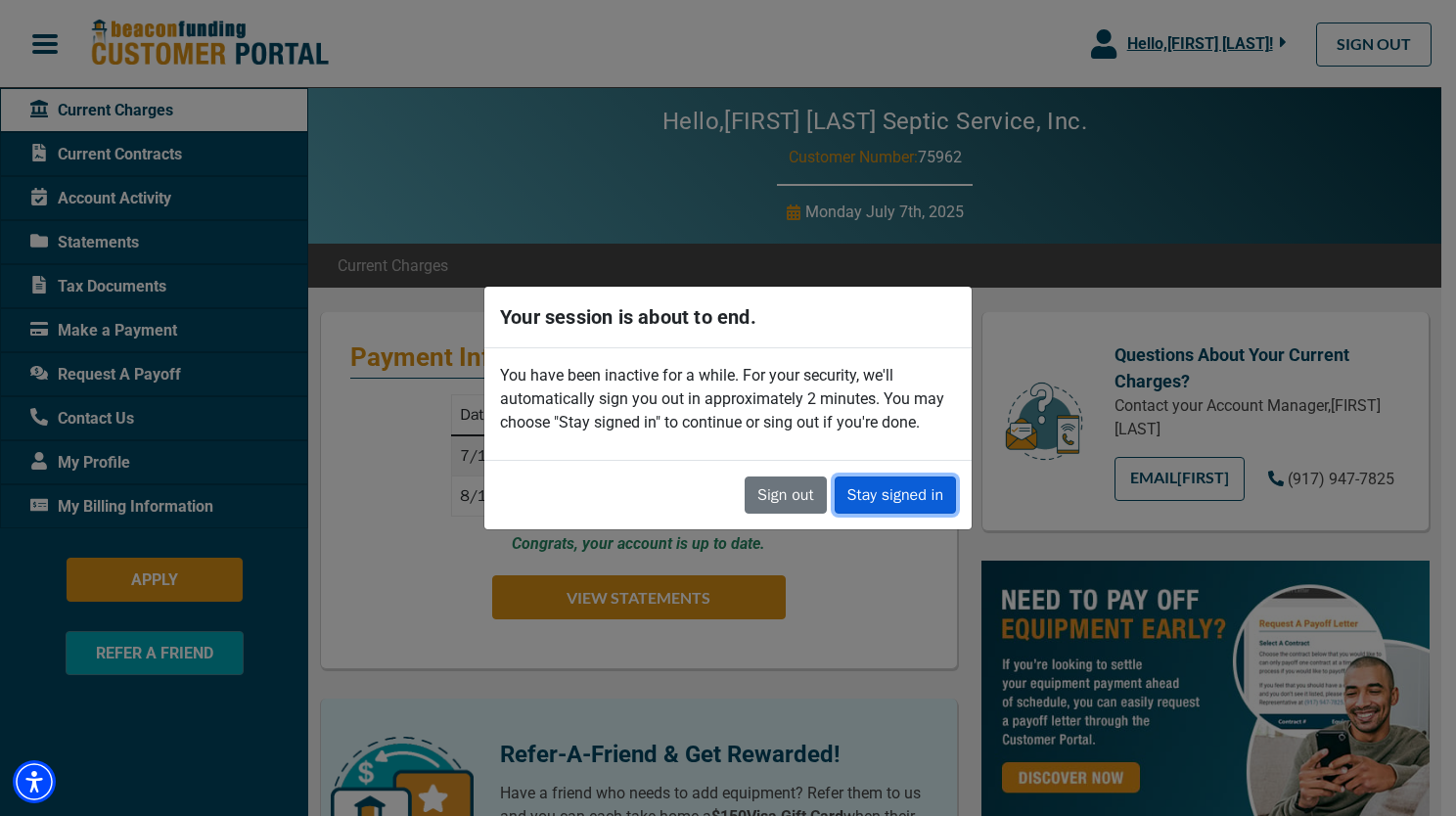 click on "Stay signed in" at bounding box center [895, 495] 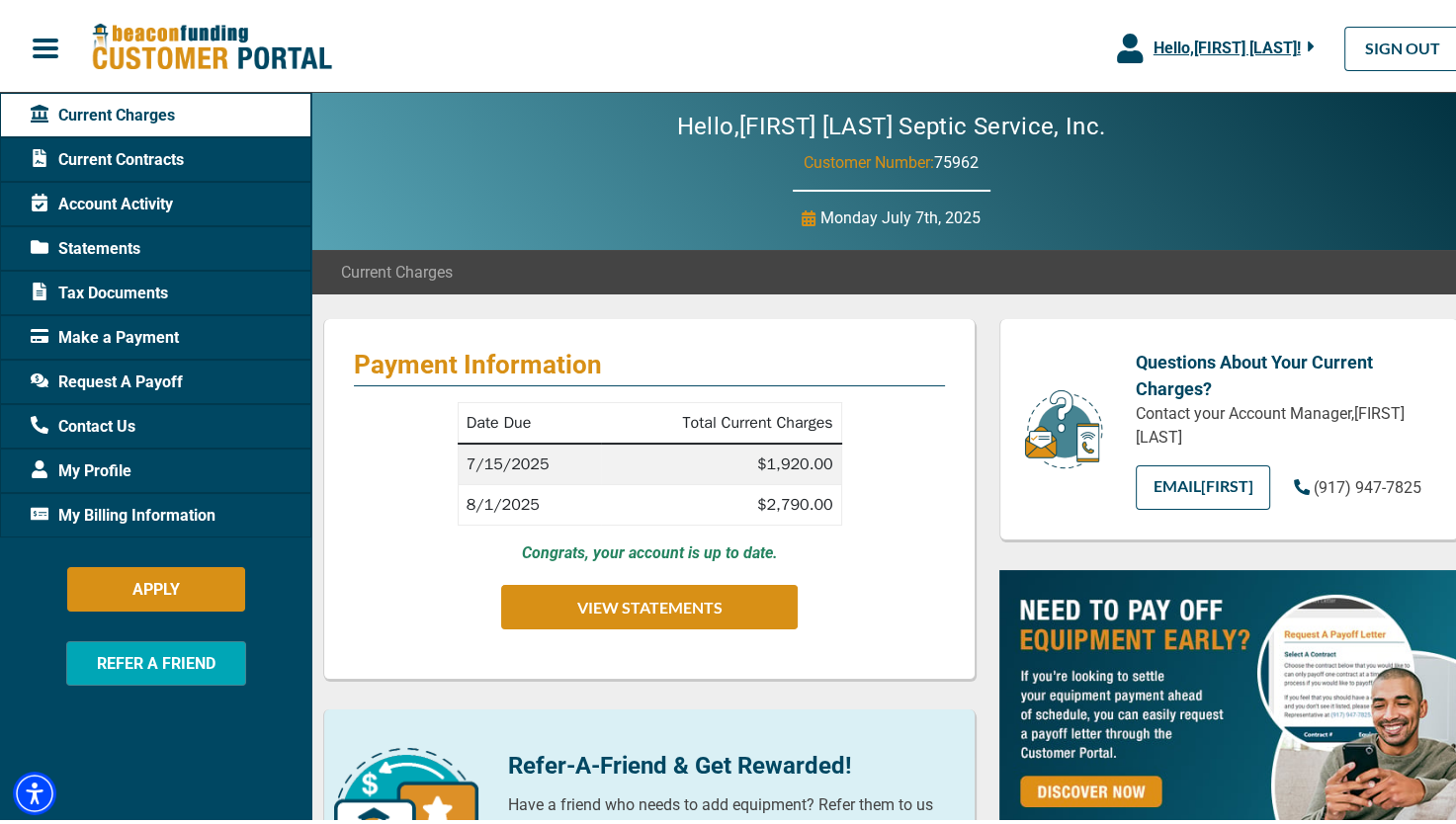 scroll, scrollTop: 99, scrollLeft: 0, axis: vertical 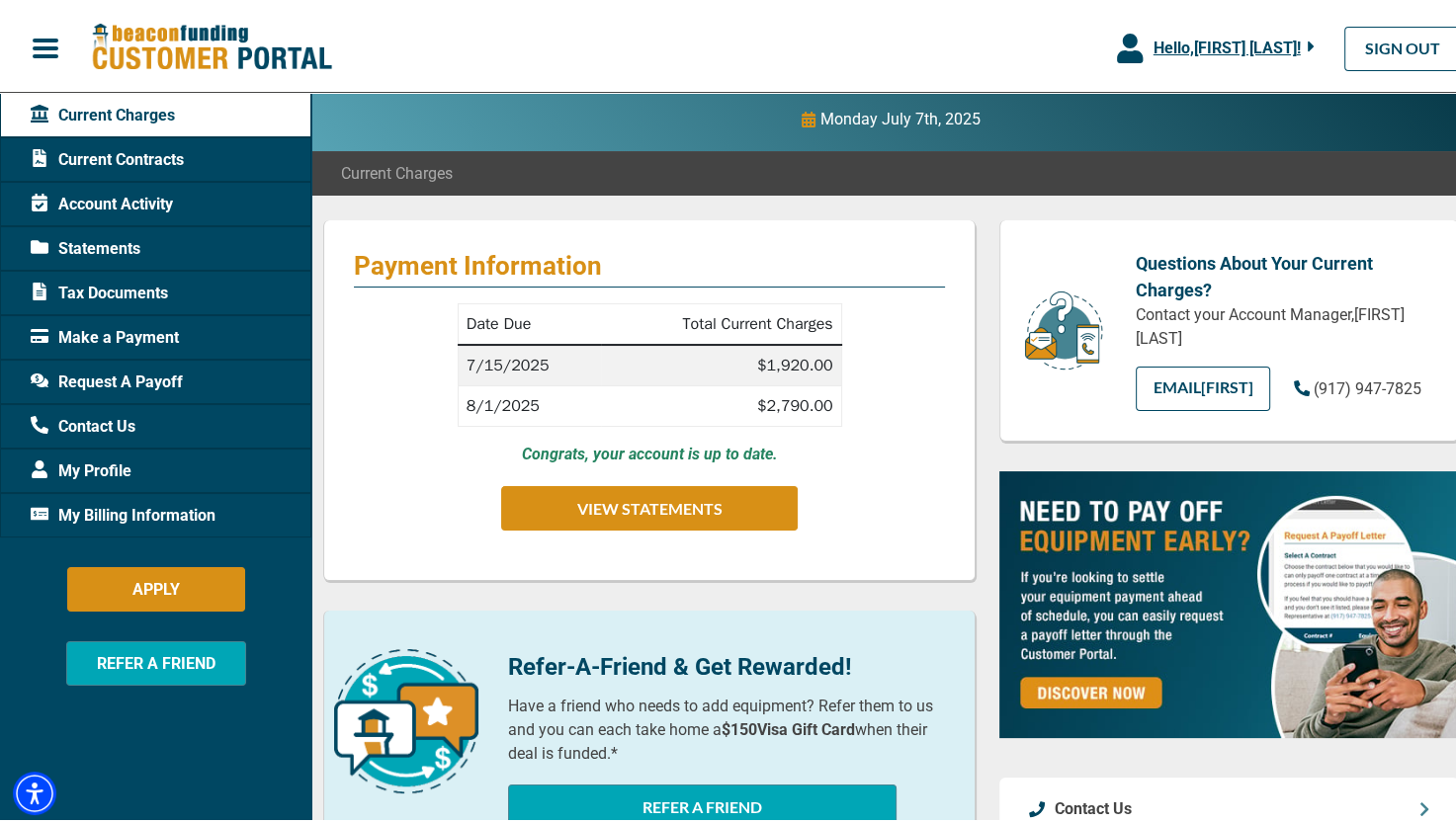 click on "Date Due
Total Current Charges
7/15/2025
$1,920.00 8/1/2025
$2,790.00
Congrats, your account is up to date.
VIEW STATEMENTS" at bounding box center [649, 423] 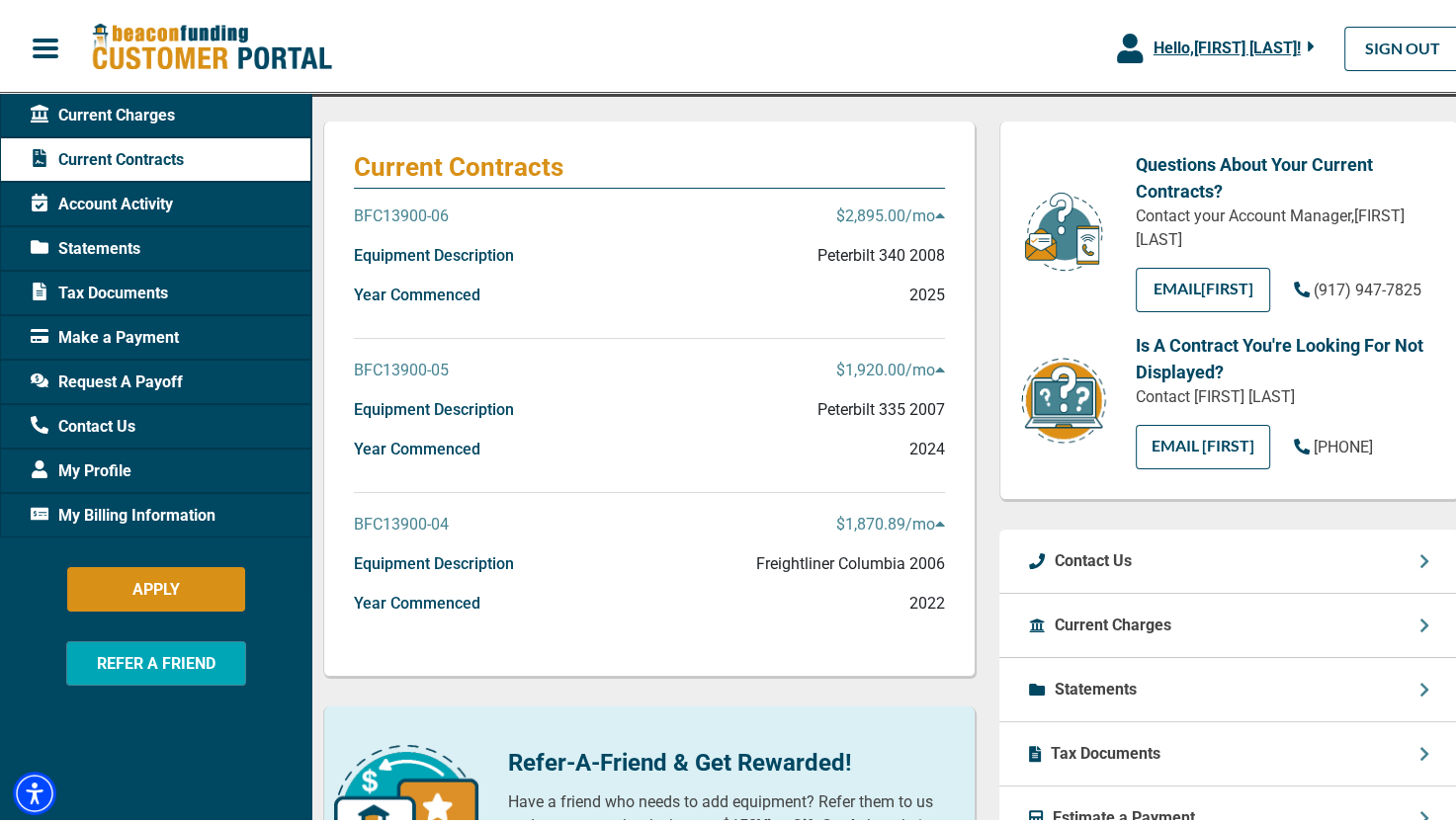 scroll, scrollTop: 99, scrollLeft: 0, axis: vertical 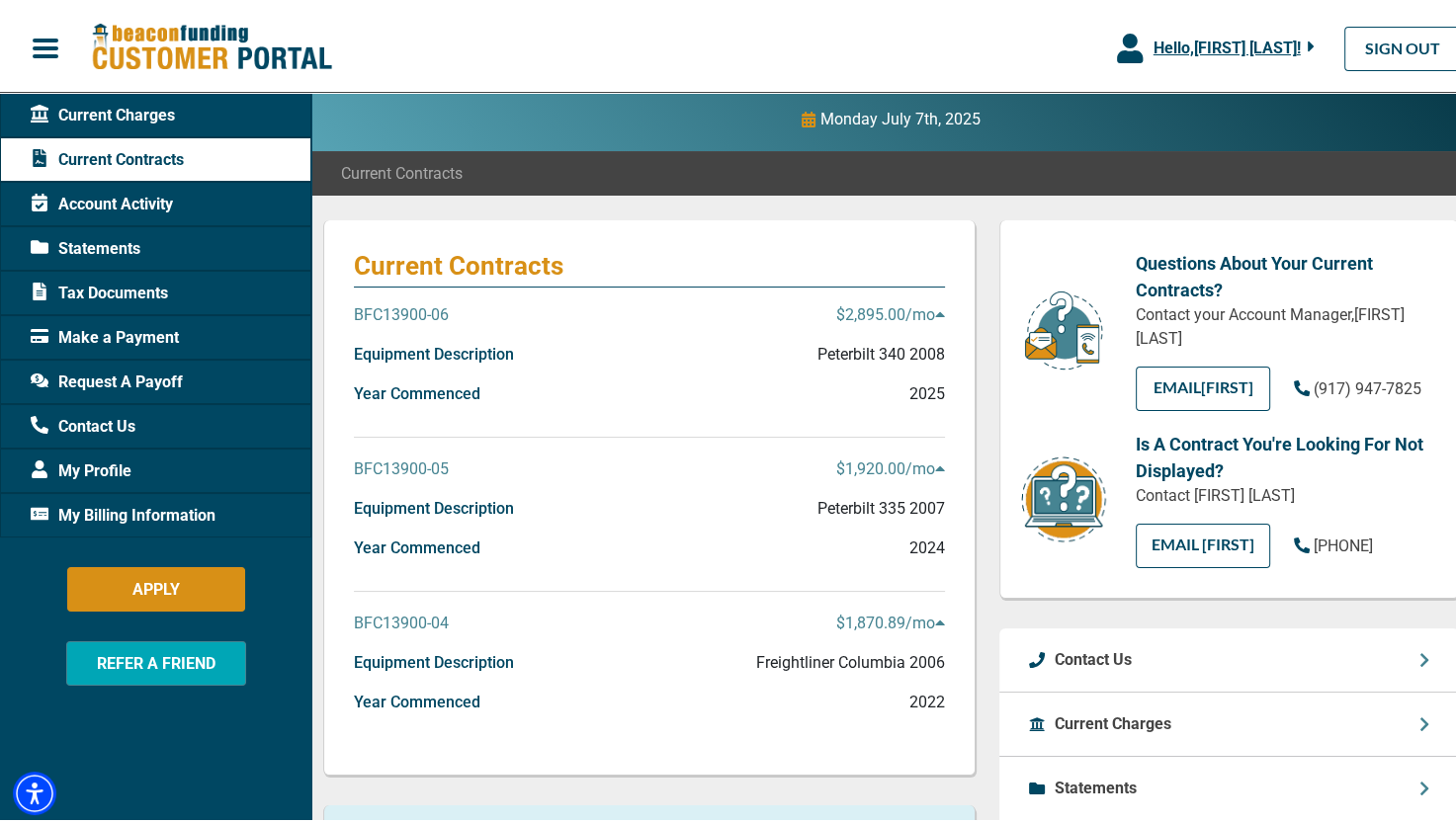 click on "Make a Payment" at bounding box center [105, 334] 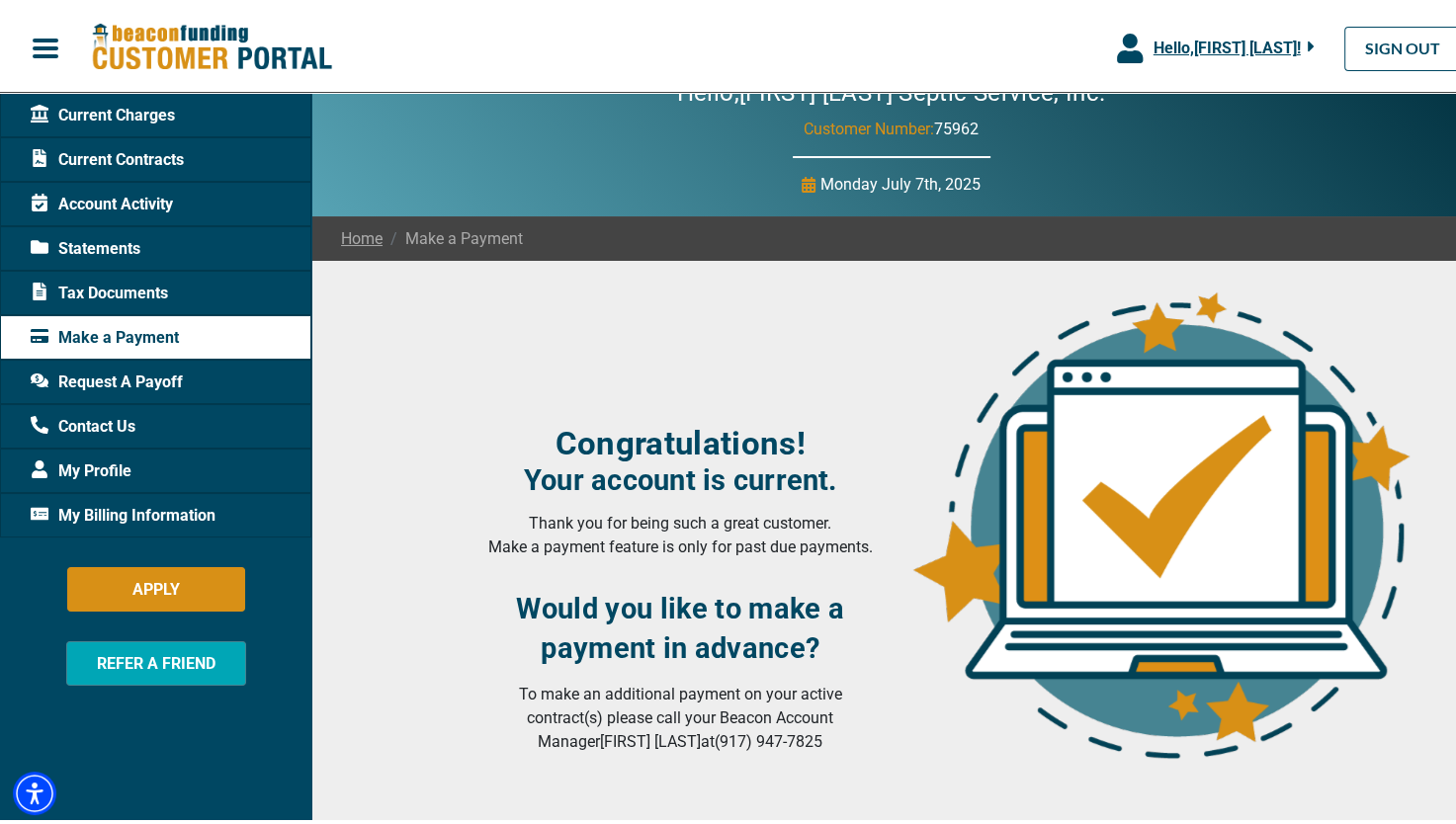 scroll, scrollTop: 0, scrollLeft: 0, axis: both 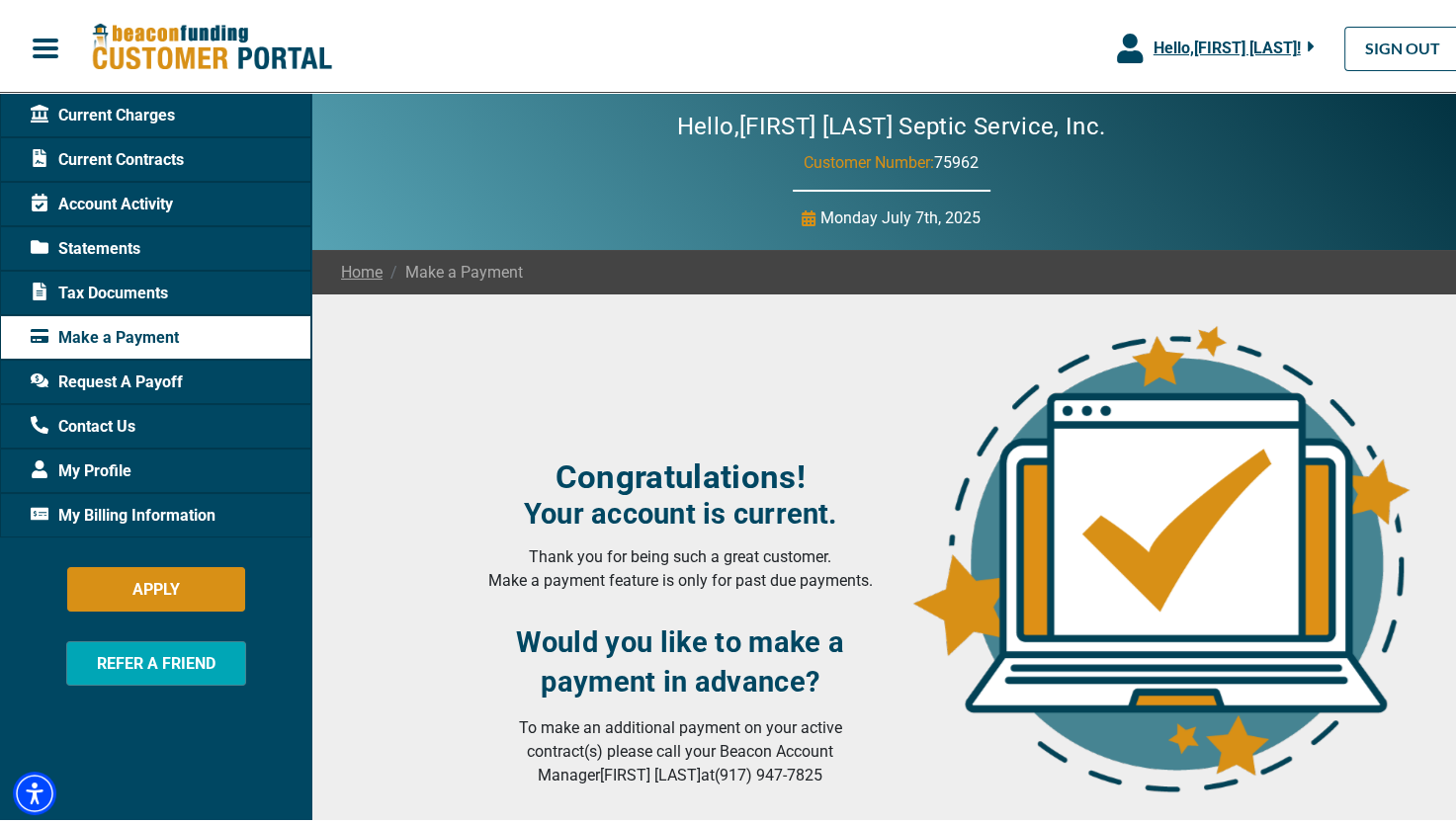 click on "Congratulations!
Your account is current.
Thank you for being such a great customer.   Make a payment feature is only for past due payments.
Would you like to make a payment in advance? To make an additional payment on your active contract(s) please call your Beacon Account Manager  [FIRST] [LAST] at  [PHONE]" at bounding box center [601, 554] 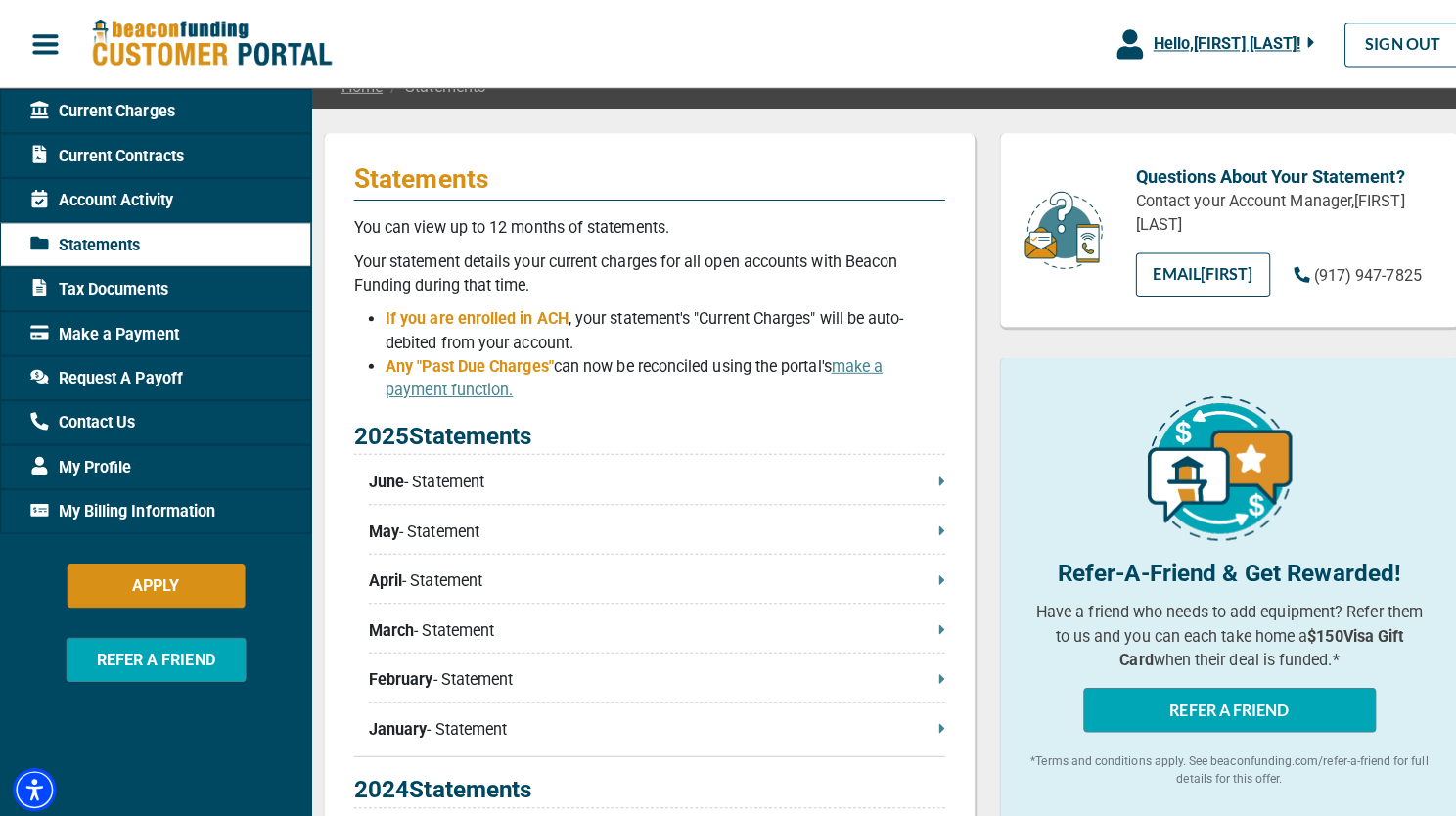 scroll, scrollTop: 196, scrollLeft: 0, axis: vertical 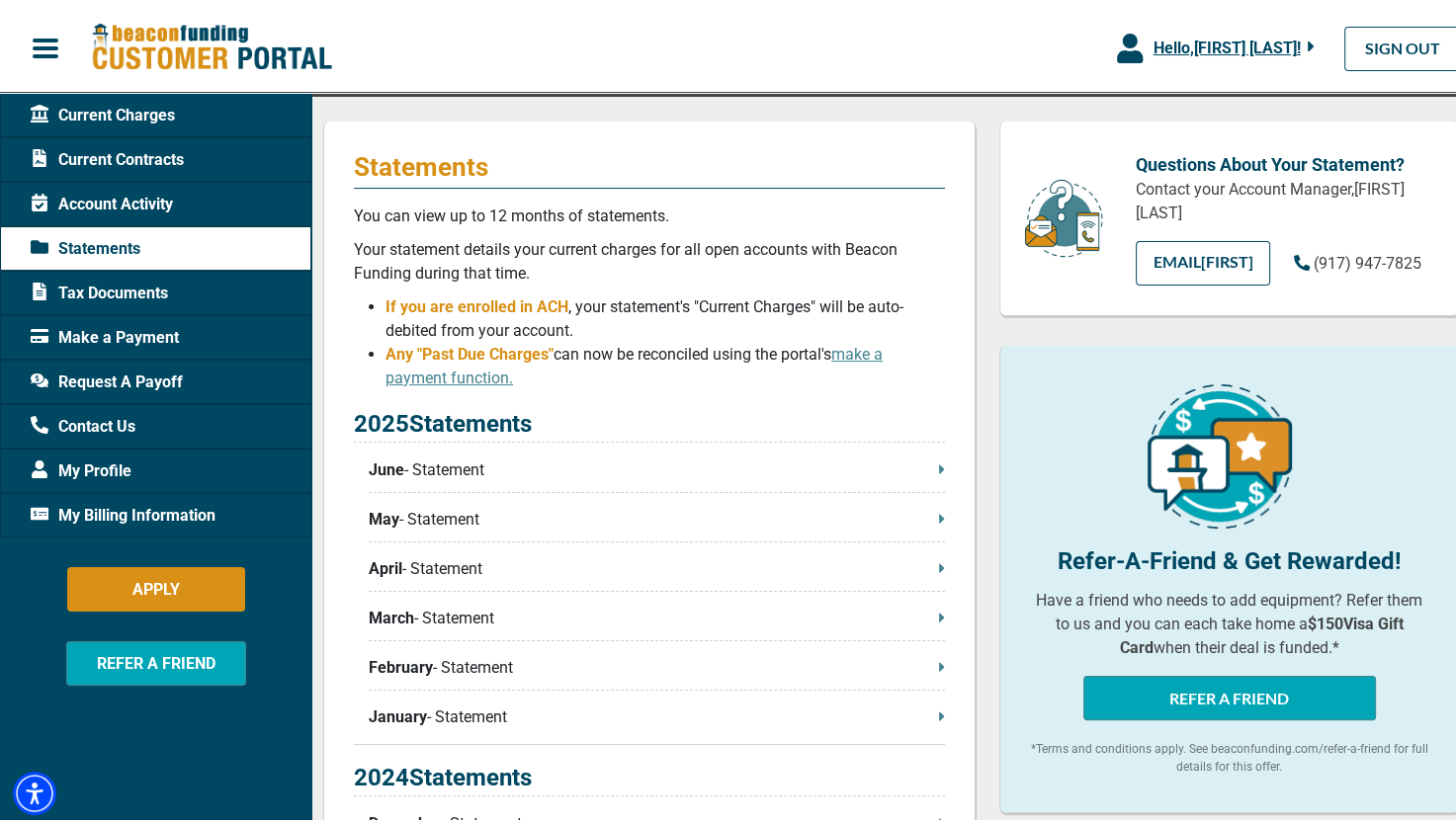 click on "June  - Statement" at bounding box center [656, 466] 